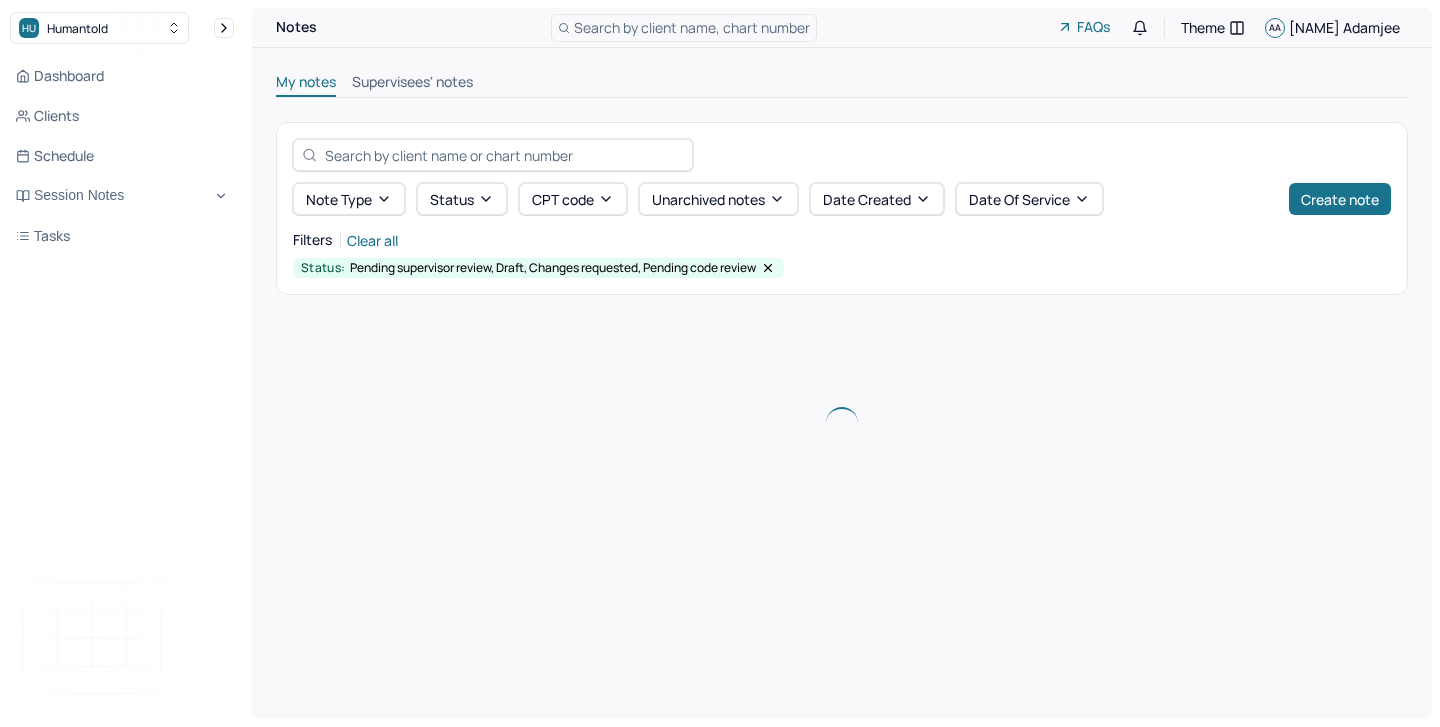scroll, scrollTop: 0, scrollLeft: 0, axis: both 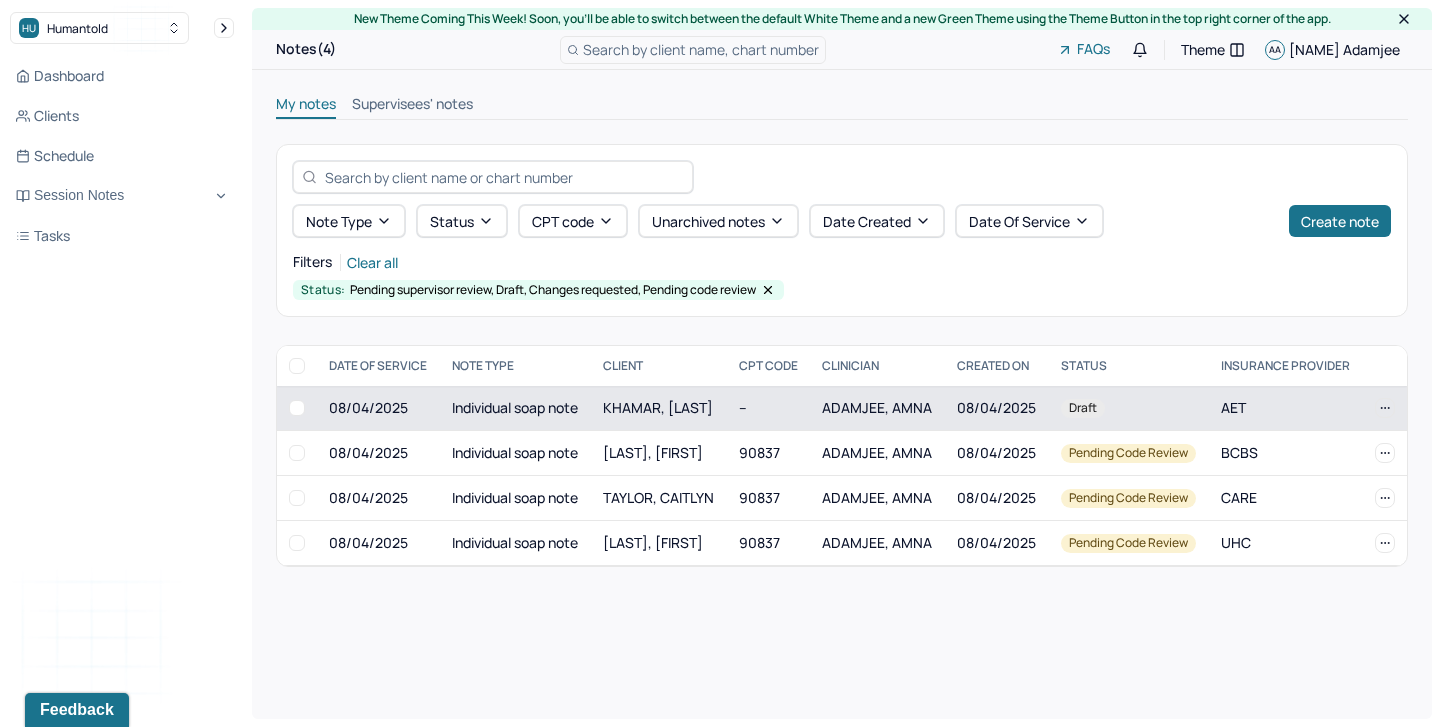 click on "KHAMAR, [LAST]" at bounding box center (658, 407) 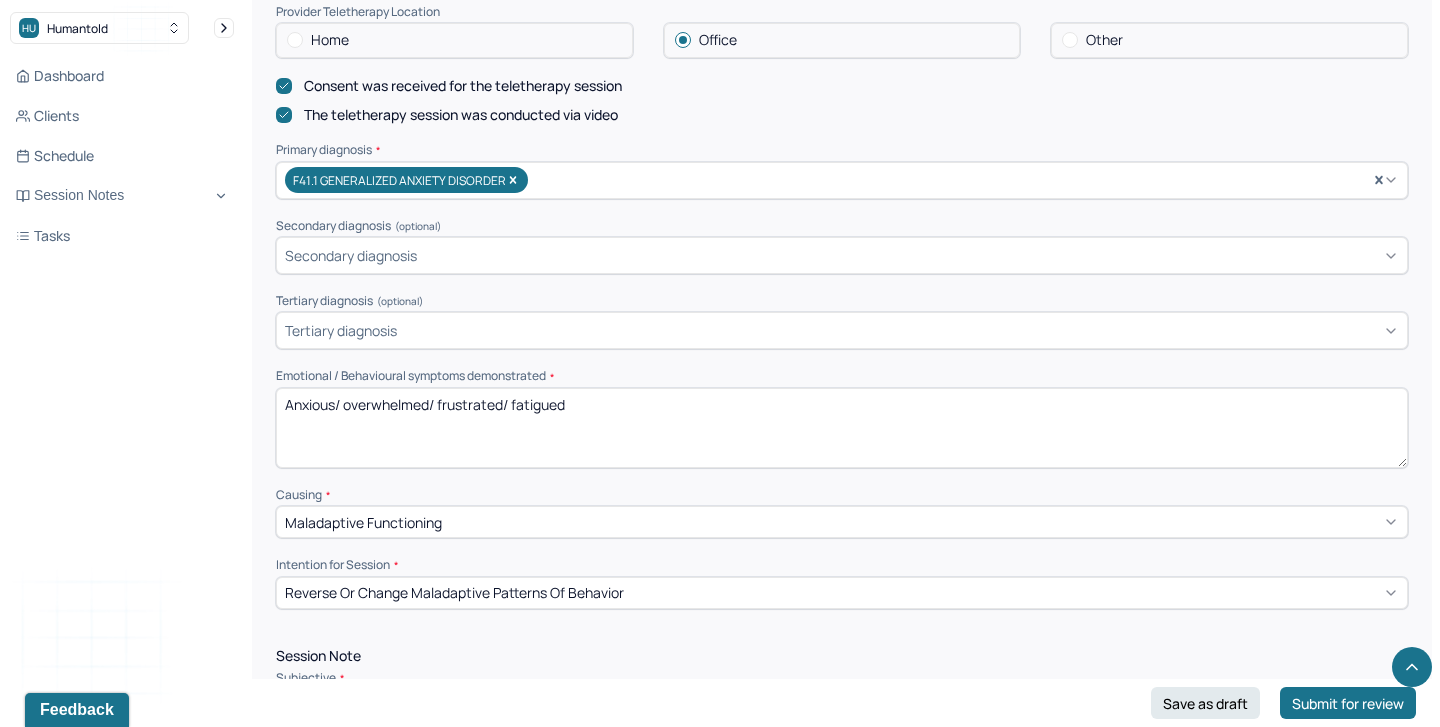 scroll, scrollTop: 662, scrollLeft: 0, axis: vertical 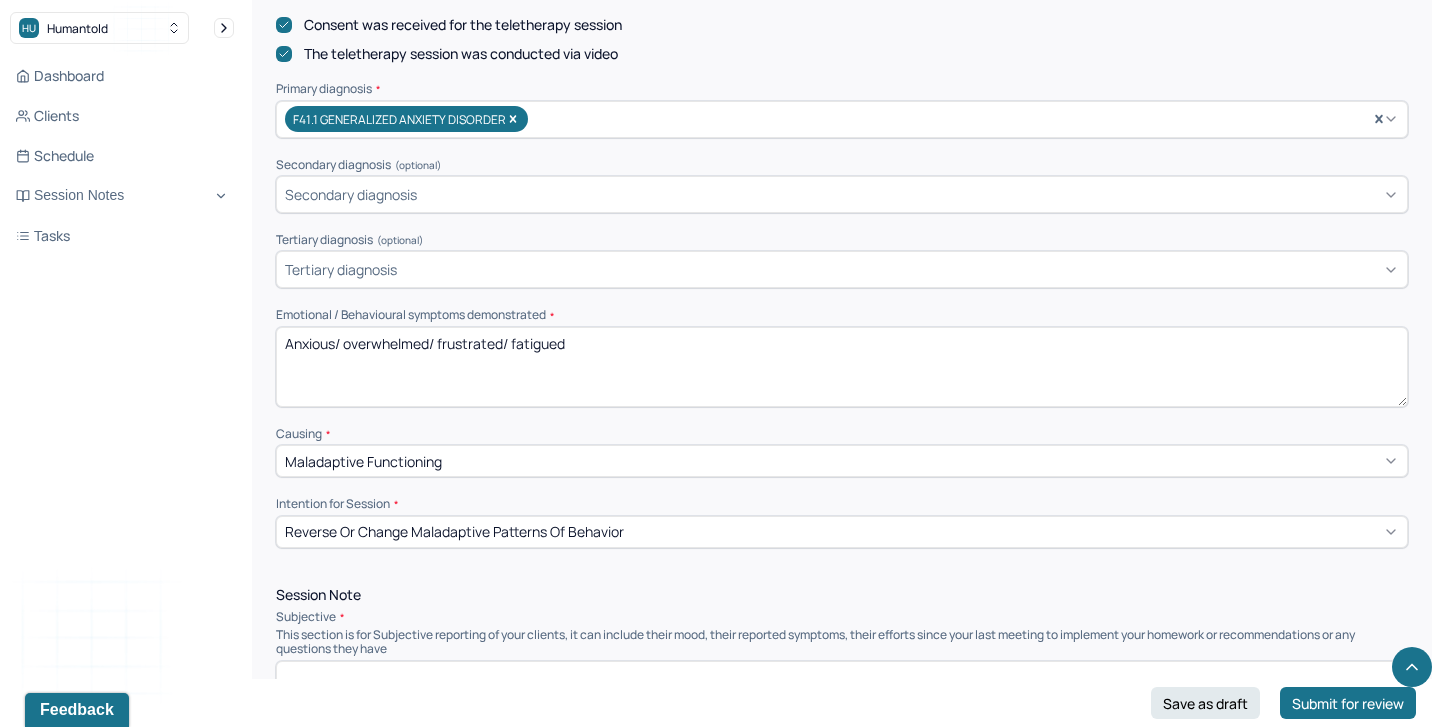 click on "Anxious/ overwhelmed/ frustrated/ fatigued" at bounding box center [842, 367] 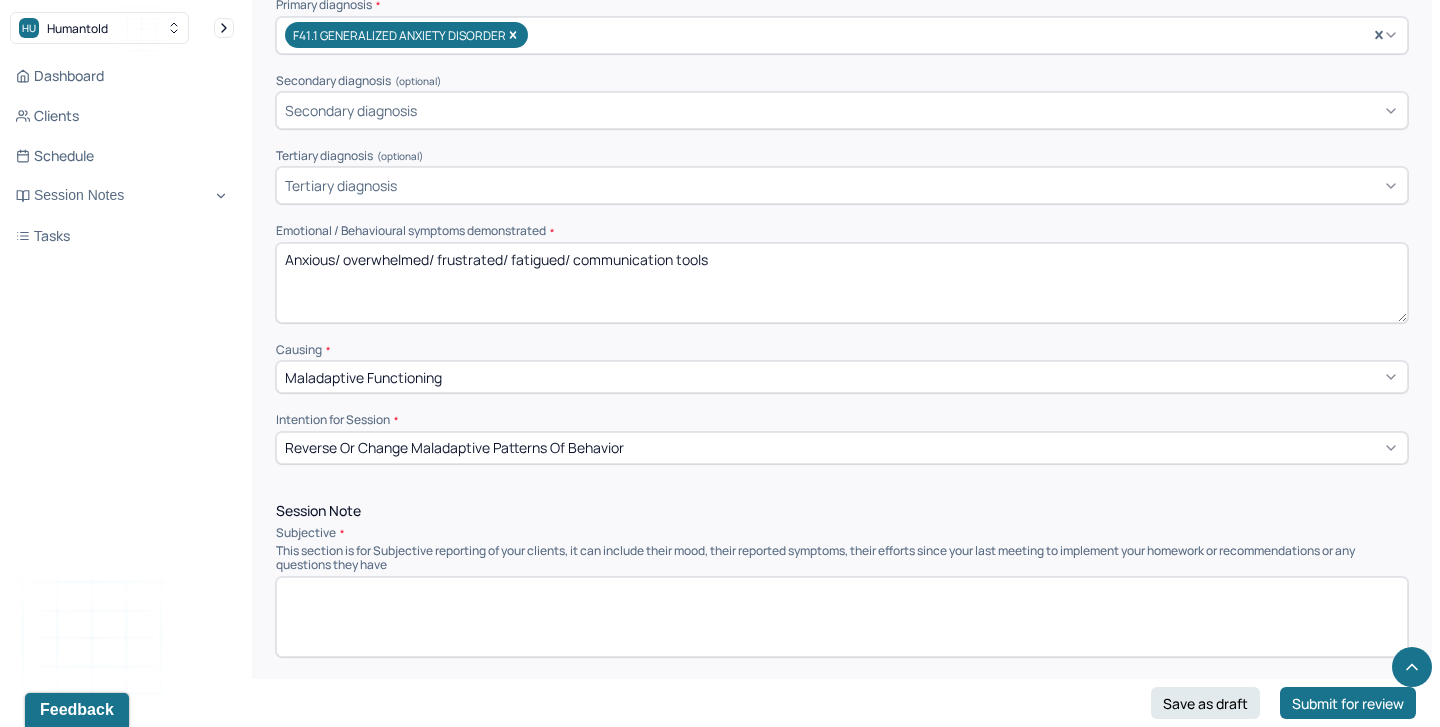 scroll, scrollTop: 781, scrollLeft: 0, axis: vertical 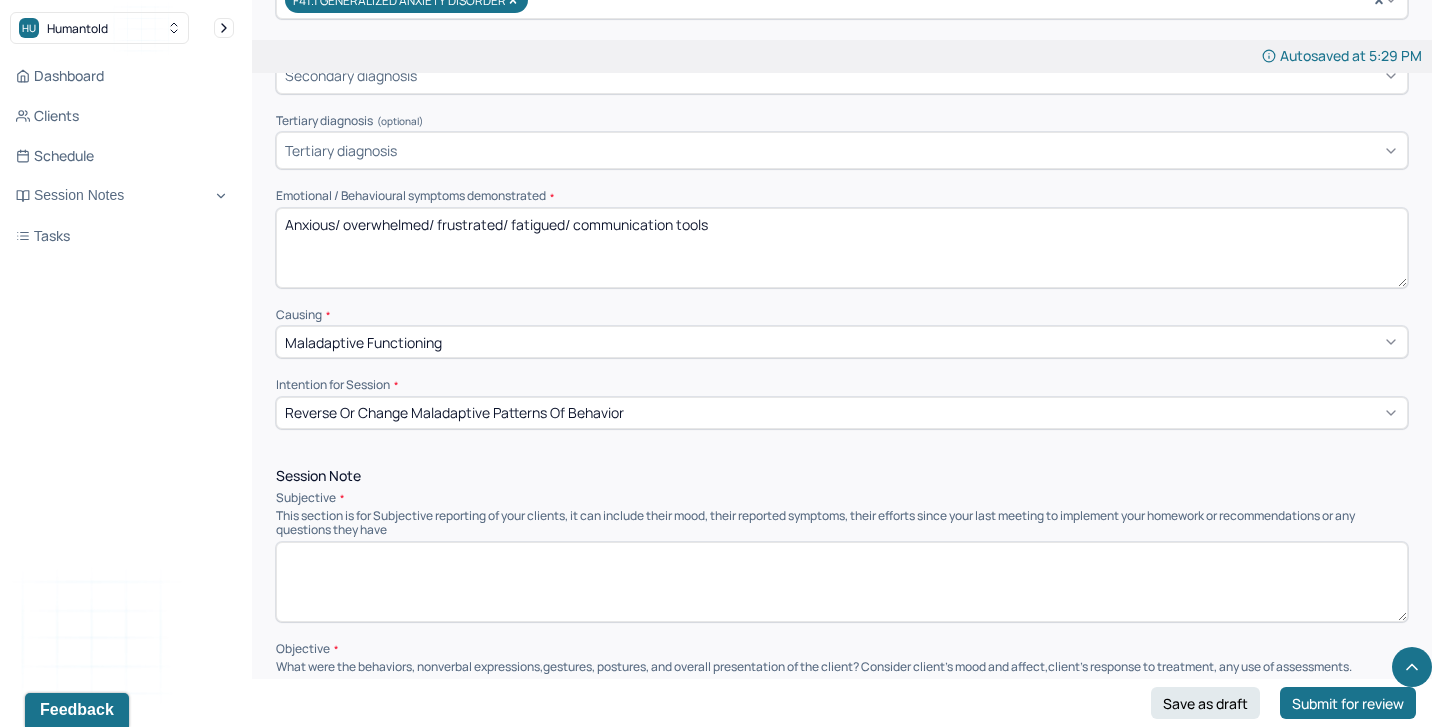 drag, startPoint x: 576, startPoint y: 217, endPoint x: 442, endPoint y: 218, distance: 134.00374 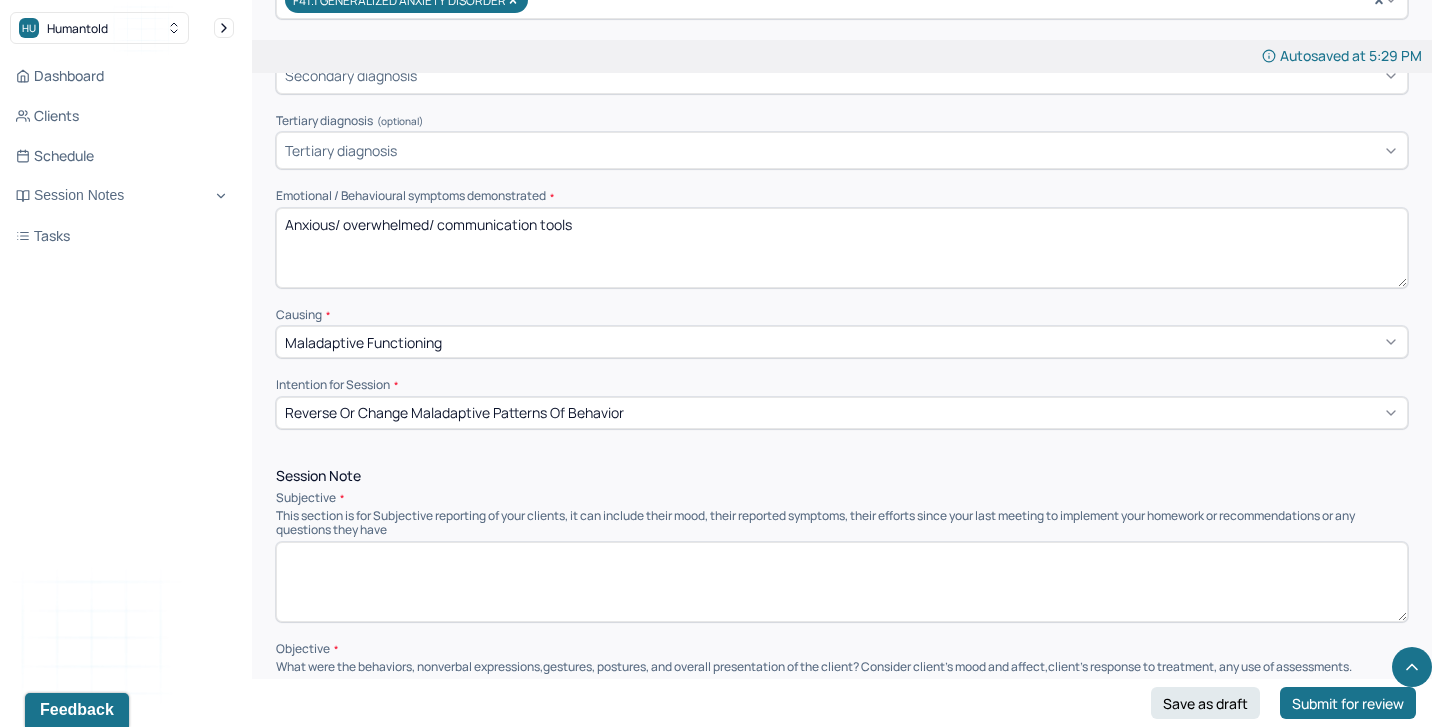 scroll, scrollTop: 1002, scrollLeft: 0, axis: vertical 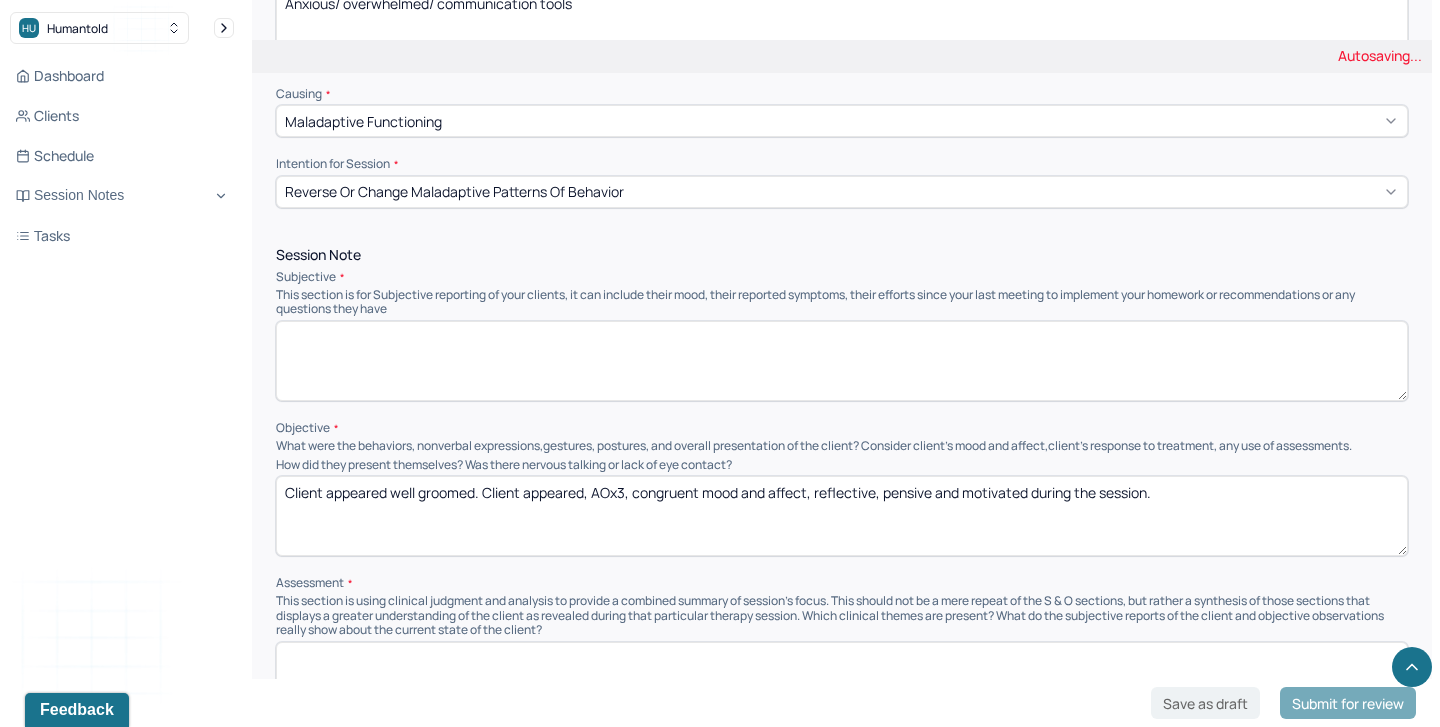 type on "Anxious/ overwhelmed/ communication tools" 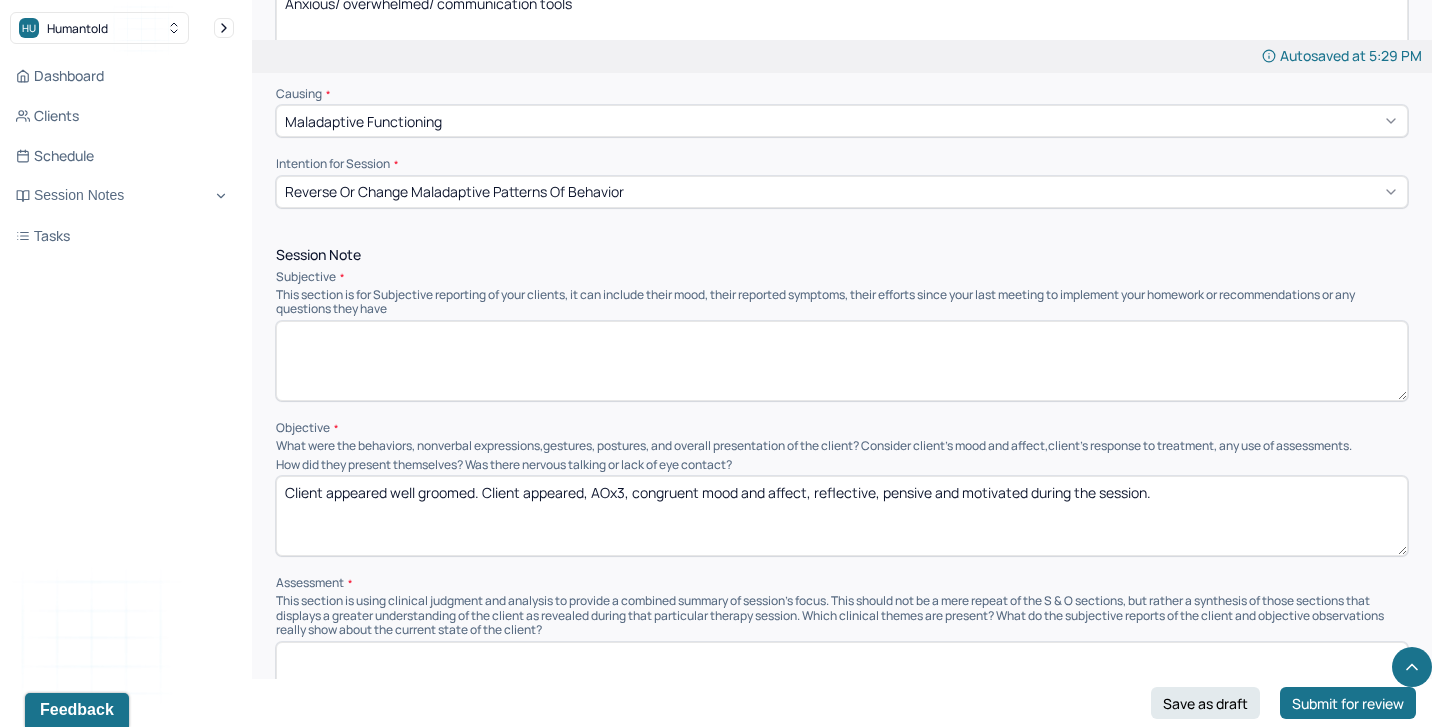 click at bounding box center (842, 361) 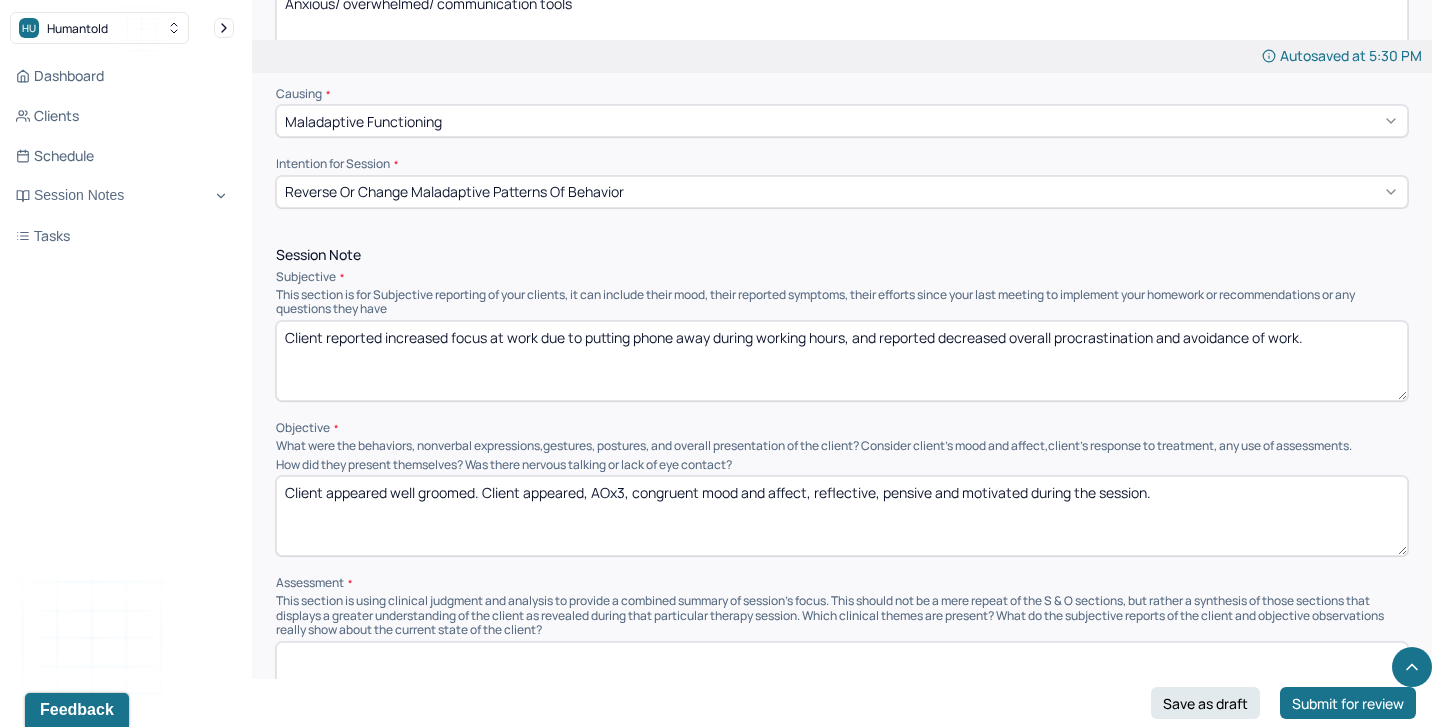 click on "Client reported increased focus at work due to putting phone away during working hours, and reported decreased overall proctrasintion and avoidance of work." at bounding box center (842, 361) 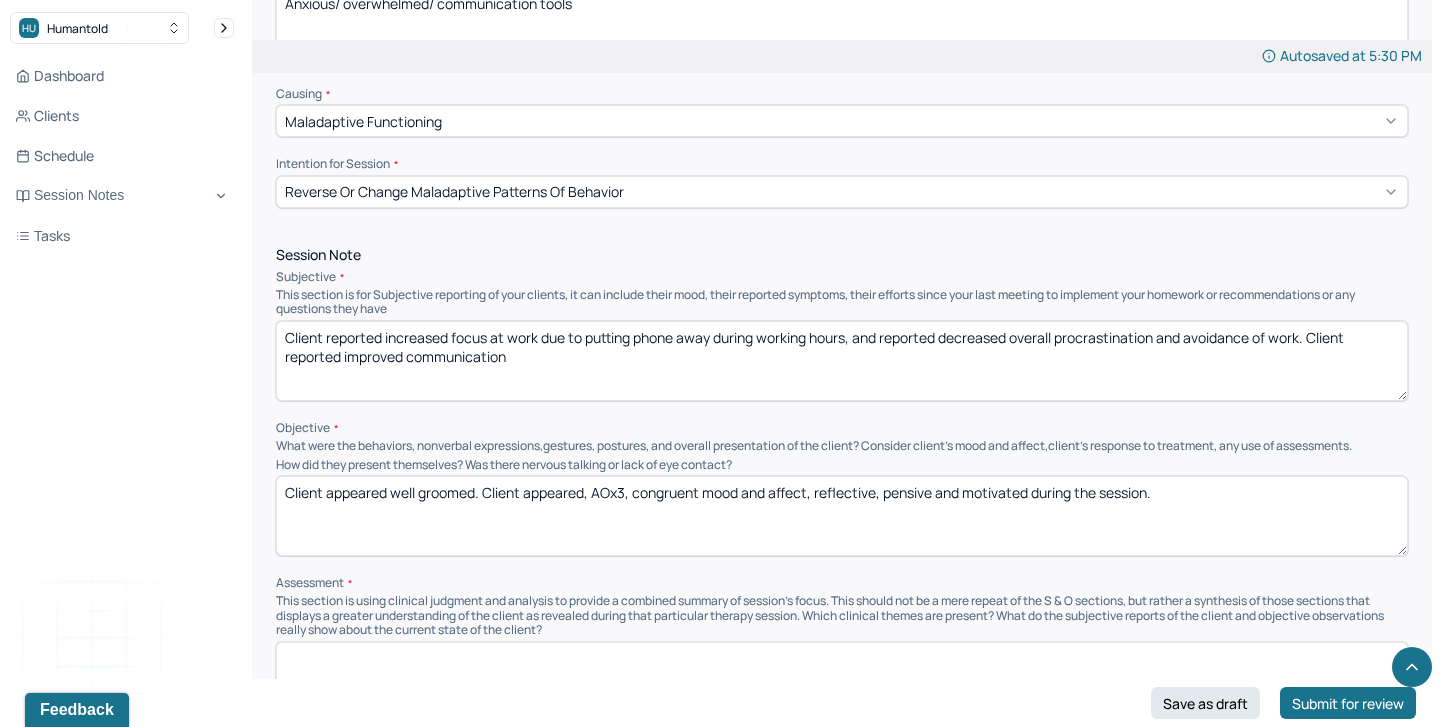 click on "Client reported increased focus at work due to putting phone away during working hours, and reported decreased overall procrastination and avoidance of work. Client reported improved communicton" at bounding box center (842, 361) 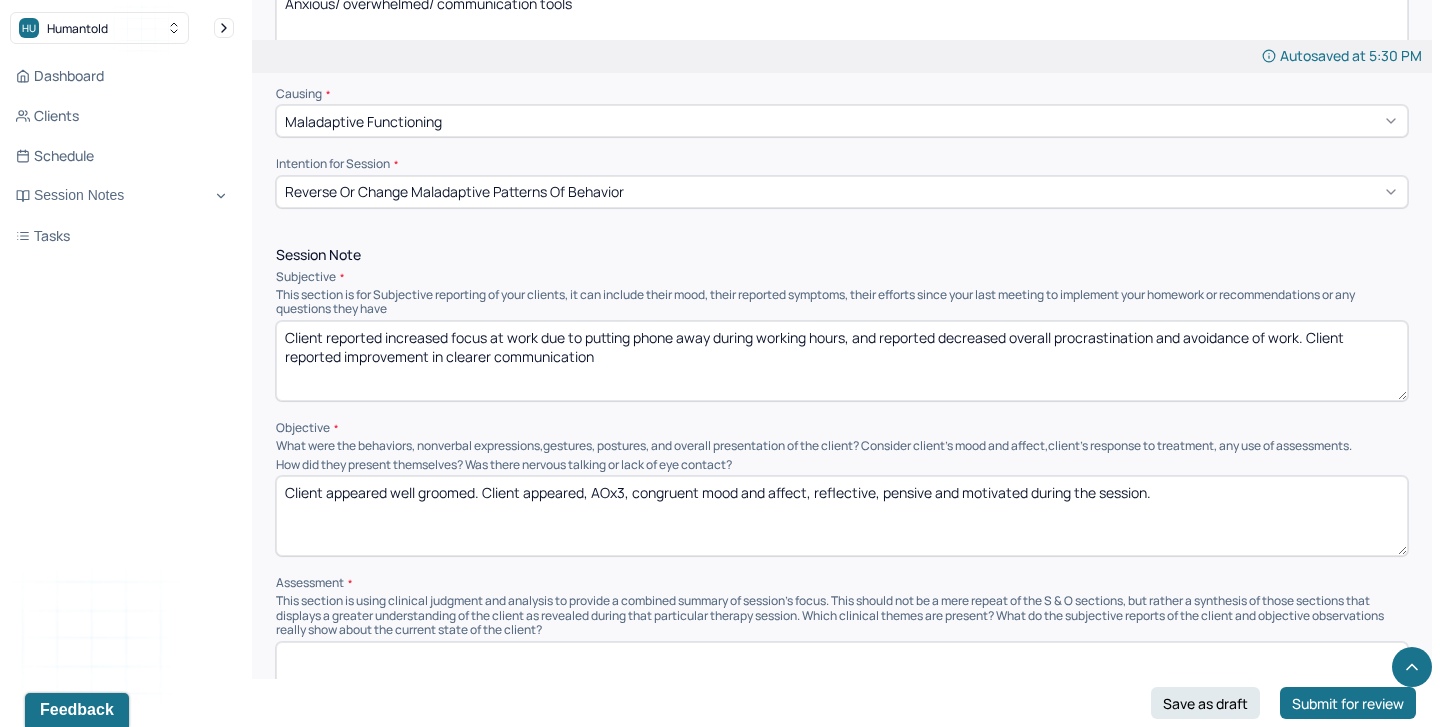 click on "Client reported increased focus at work due to putting phone away during working hours, and reported decreased overall procrastination and avoidance of work. Client reported improved communicton" at bounding box center (842, 361) 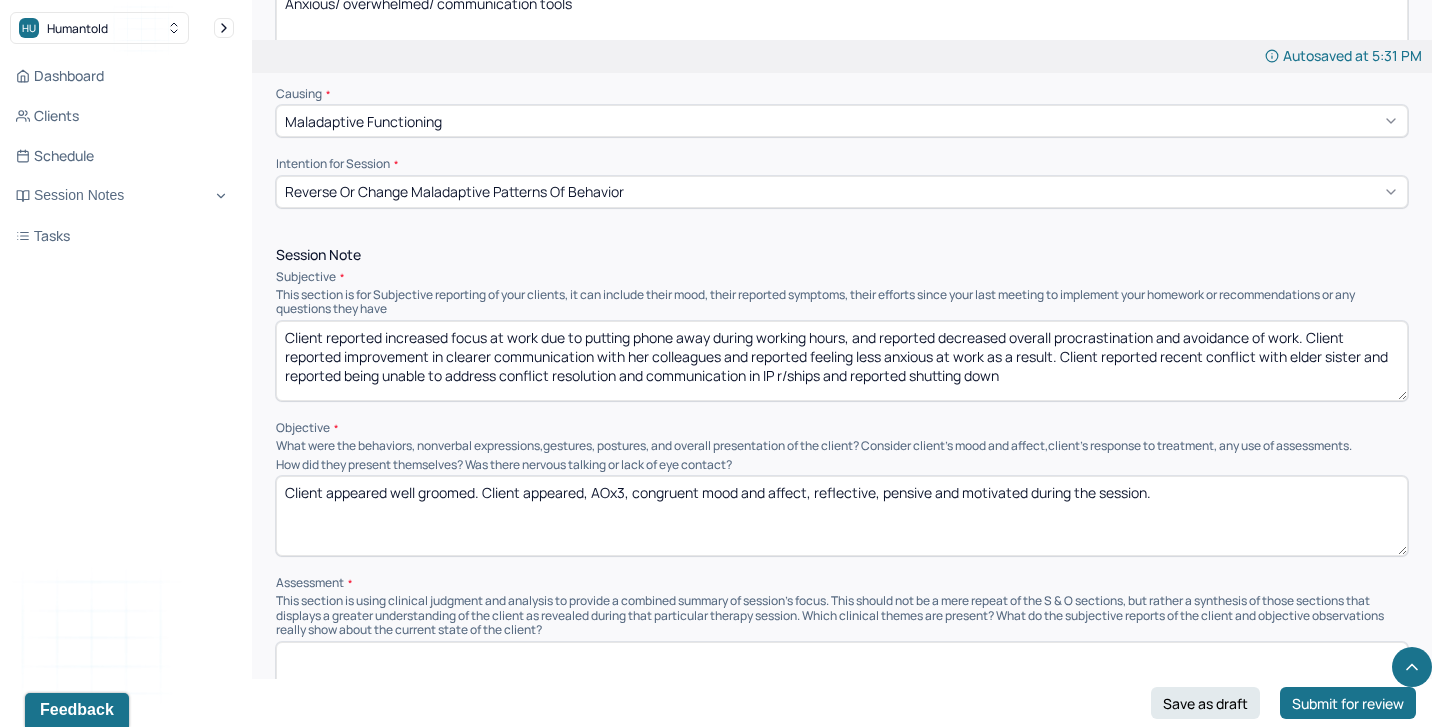 click on "Client reported increased focus at work due to putting phone away during working hours, and reported decreased overall procrastination and avoidance of work. Client reported improvement in clearer communication with her colleagues and reported feeling less anxious at work as a result. Client reported recent conflict with elder sister and reported being unable to address conflict resolution and communication in IP r/[RELATIONSHIP] and reporetd shutting down" at bounding box center (842, 361) 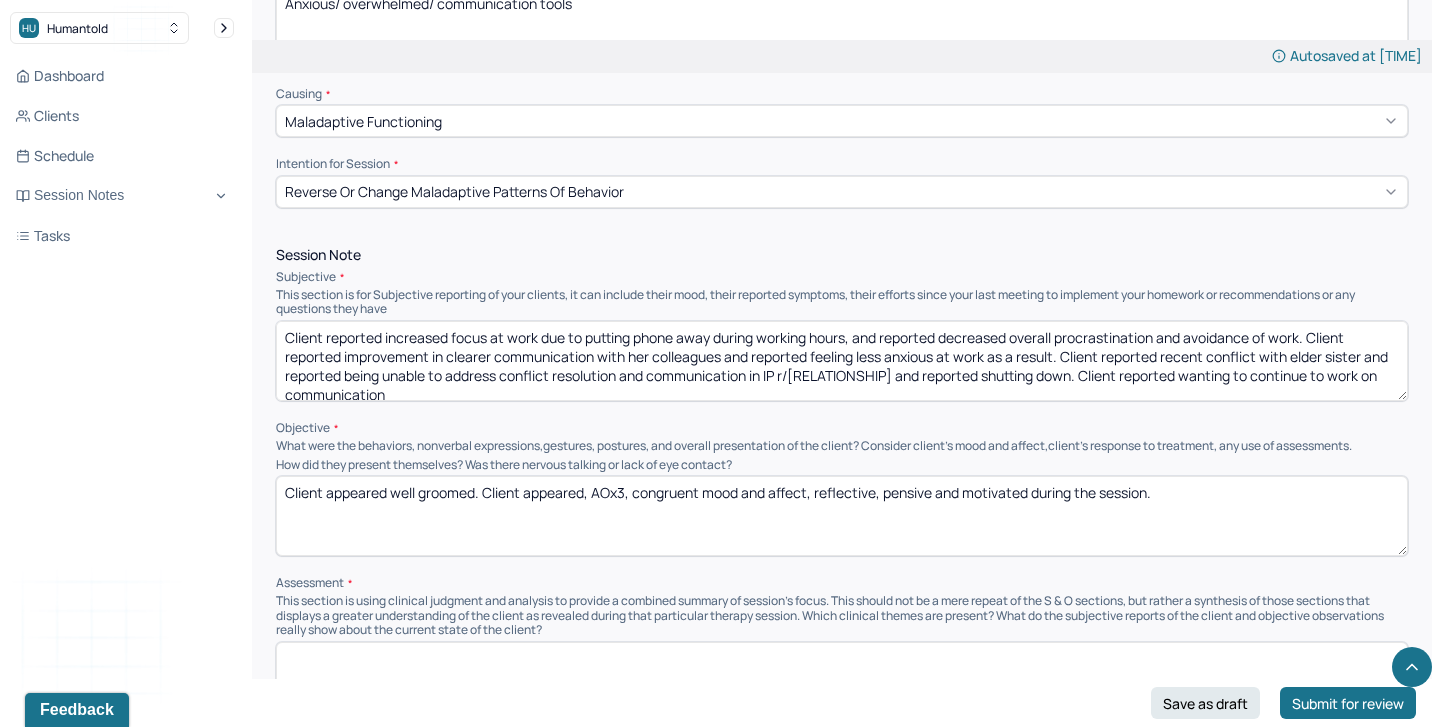 scroll, scrollTop: 3, scrollLeft: 0, axis: vertical 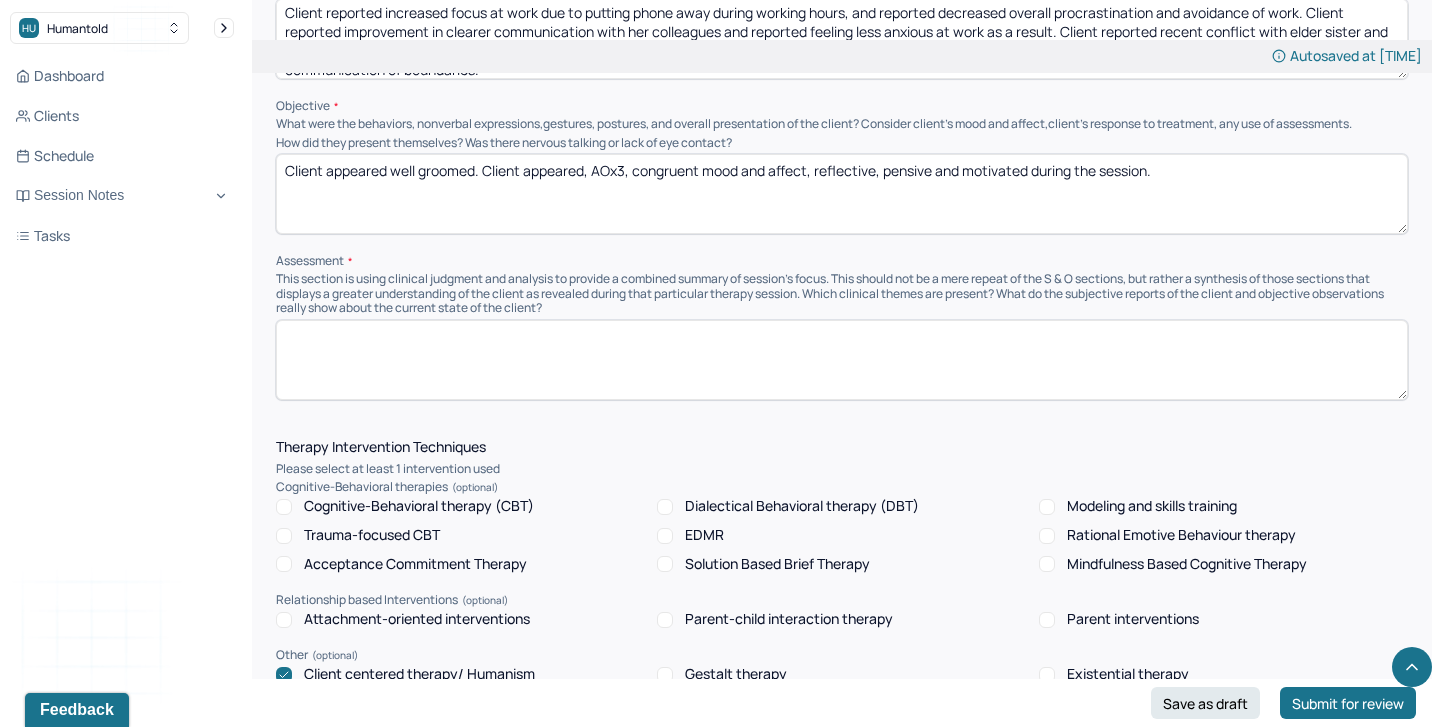 type on "Client reported increased focus at work due to putting phone away during working hours, and reported decreased overall procrastination and avoidance of work. Client reported improvement in clearer communication with her colleagues and reported feeling less anxious at work as a result. Client reported recent conflict with elder sister and reported being unable to address conflict resolution and communication in IP r/ships and reported shutting down. Client reported wanting to continue to work on communication of boundaries." 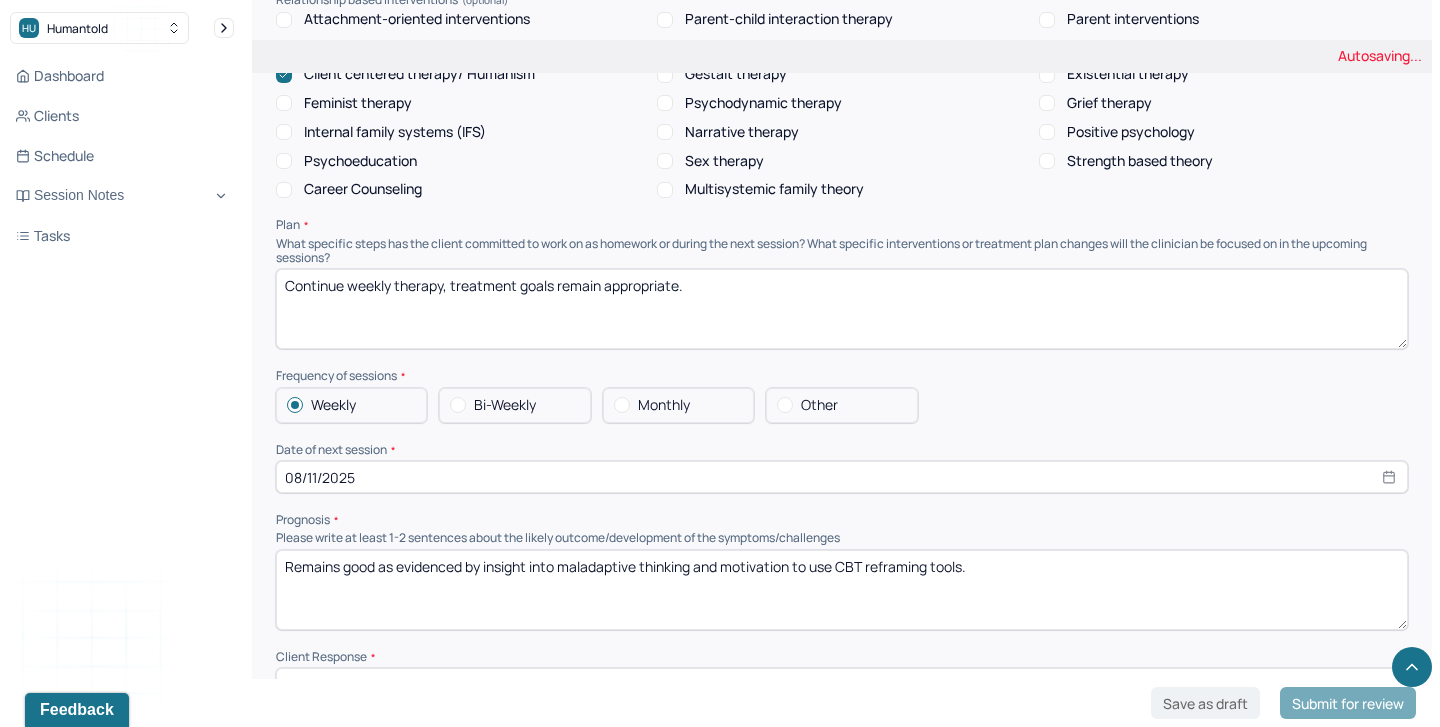scroll, scrollTop: 1973, scrollLeft: 0, axis: vertical 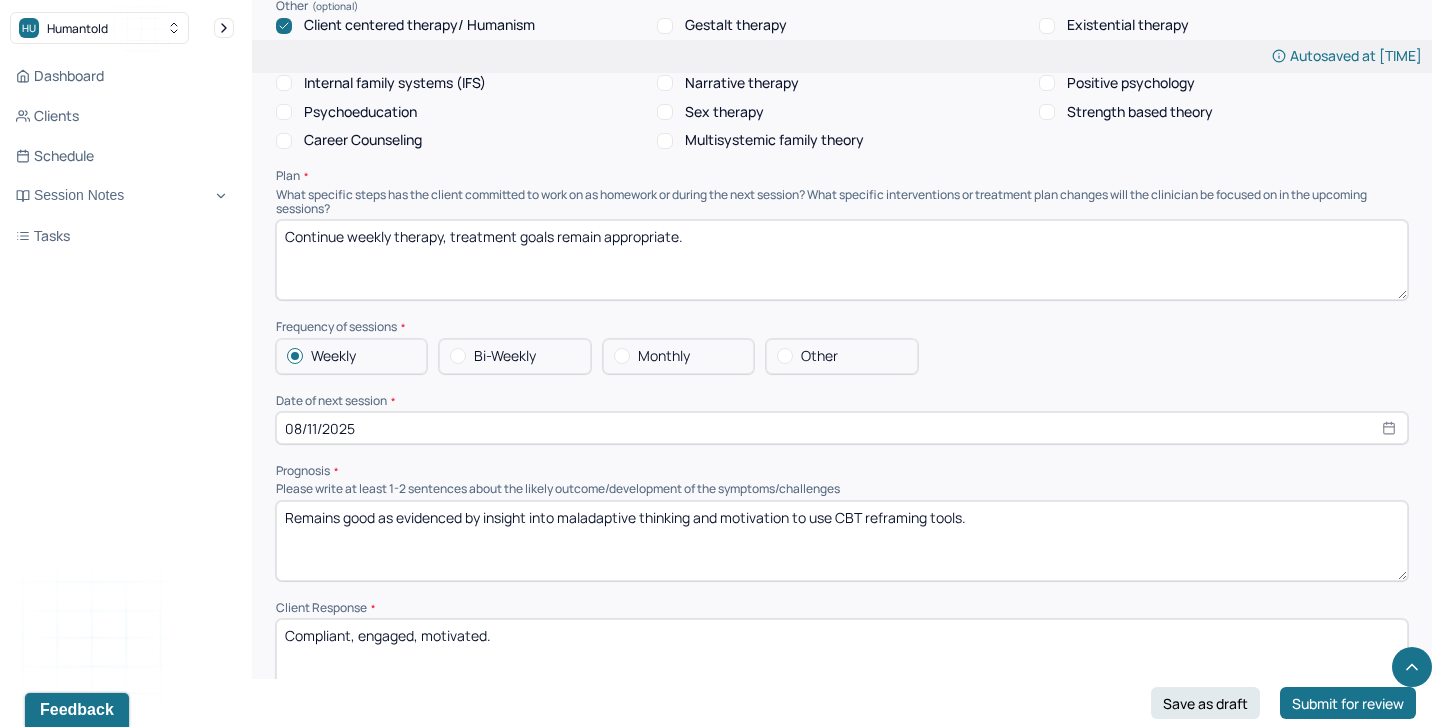 click on "08/11/2025" at bounding box center [842, 428] 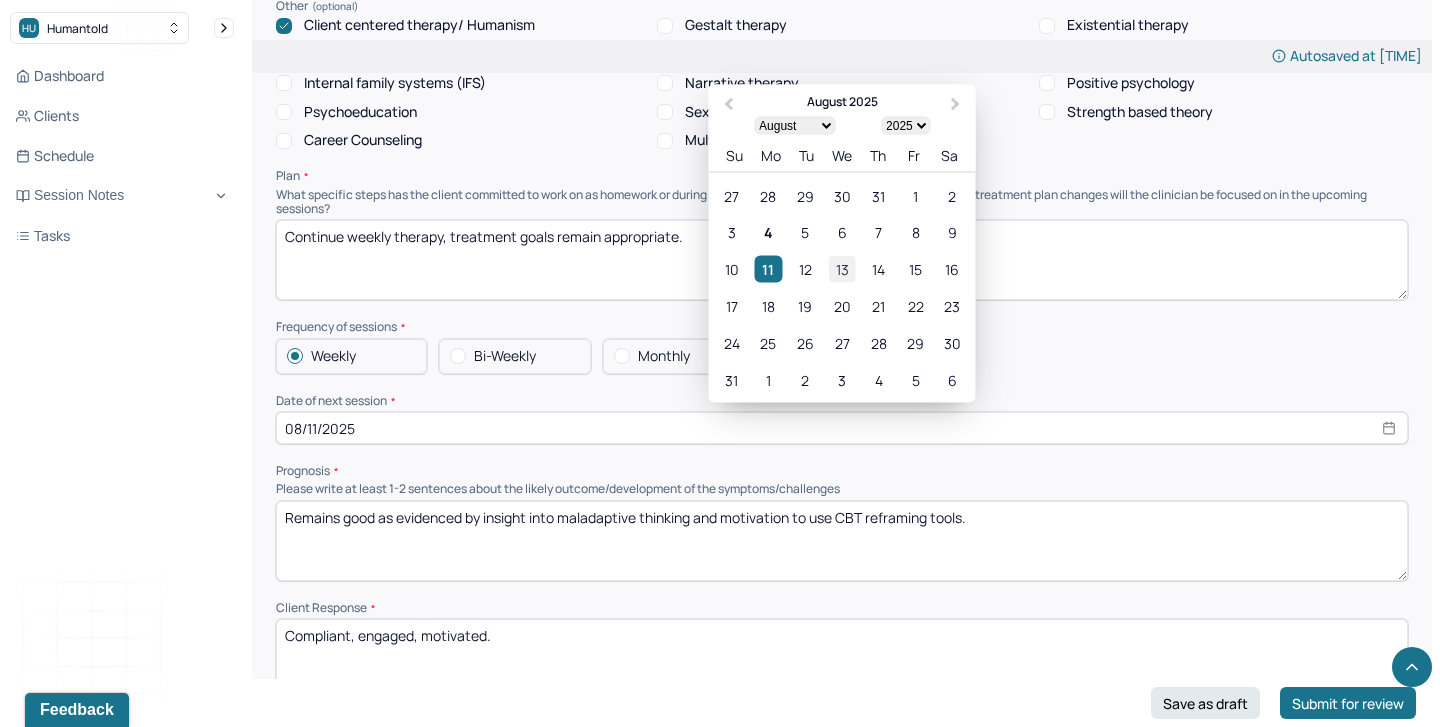 click on "13" at bounding box center (841, 269) 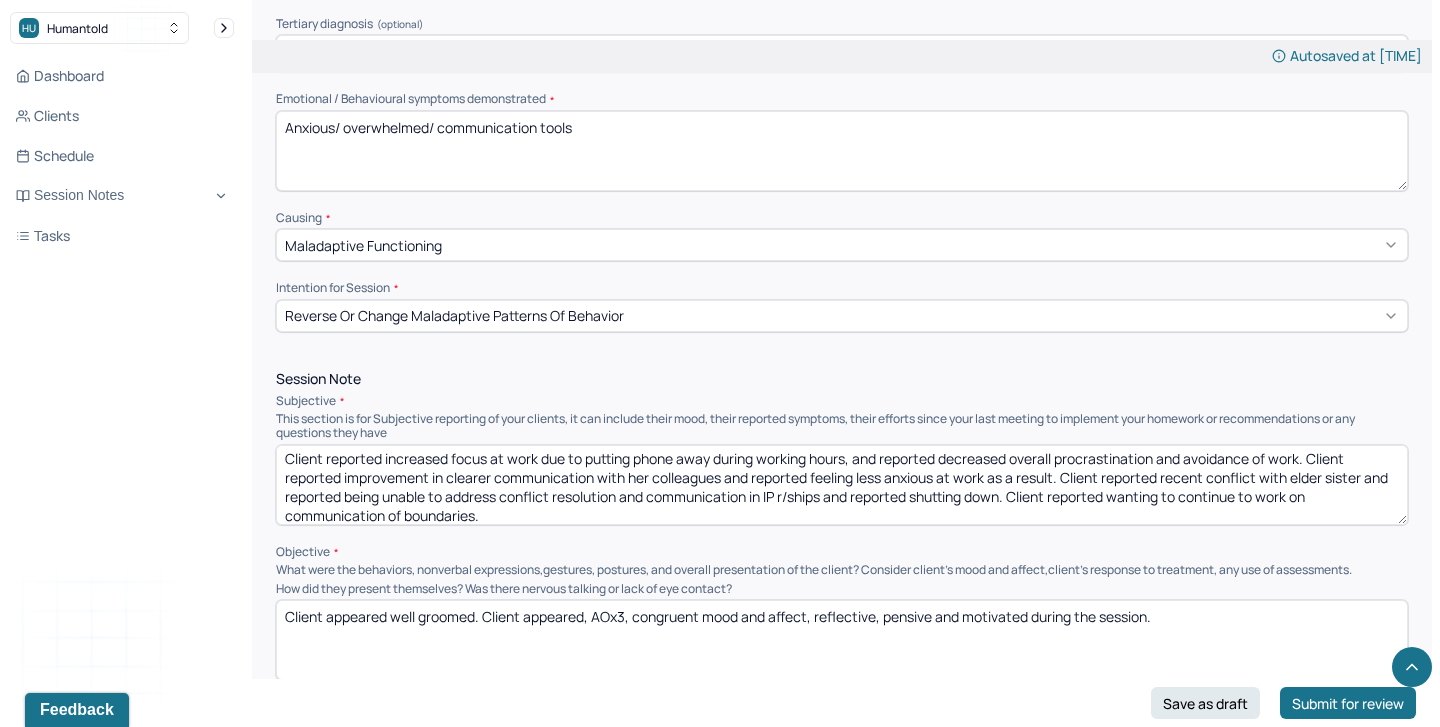 scroll, scrollTop: 987, scrollLeft: 0, axis: vertical 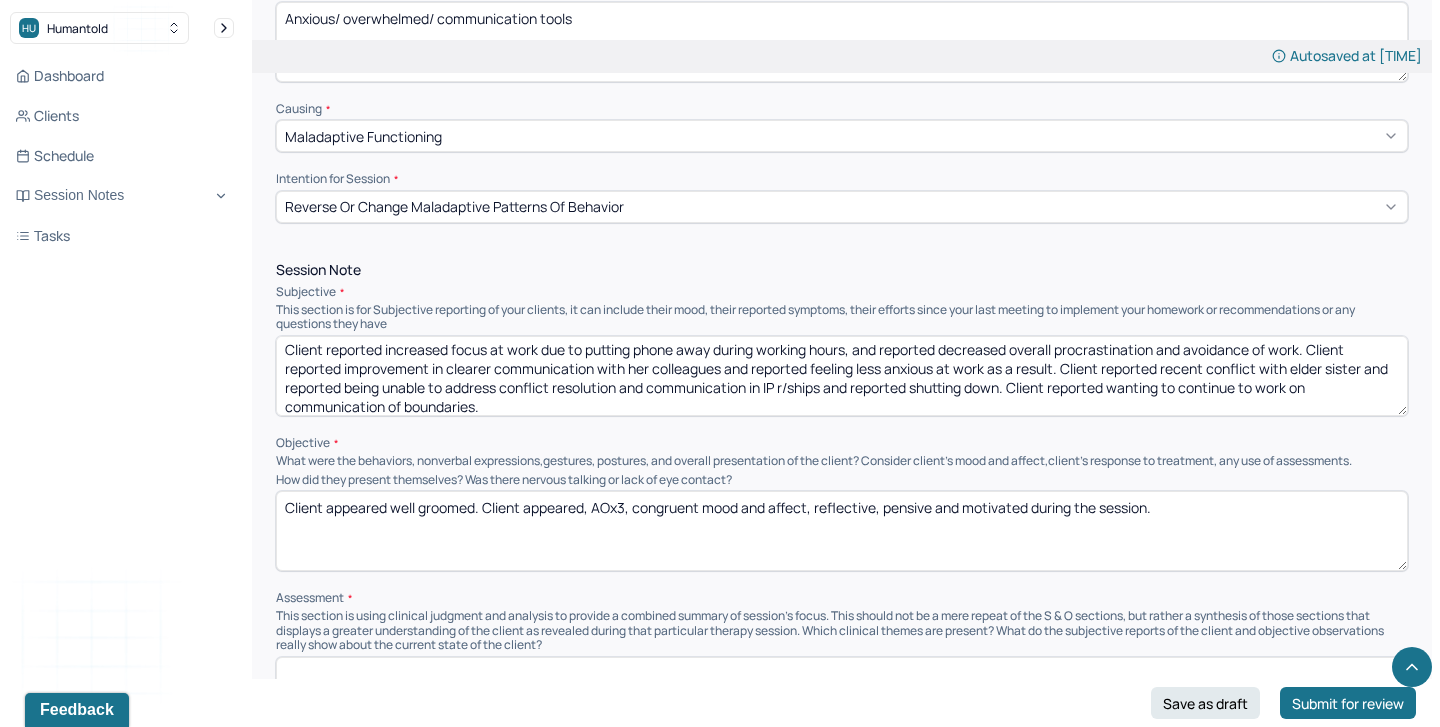 click on "Client reported increased focus at work due to putting phone away during working hours, and reported decreased overall procrastination and avoidance of work. Client reported improvement in clearer communication with her colleagues and reported feeling less anxious at work as a result. Client reported recent conflict with elder sister and reported being unable to address conflict resolution and communication in IP r/ships and reported shutting down. Client reported wanting to continue to work on communication of boundaries." at bounding box center [842, 376] 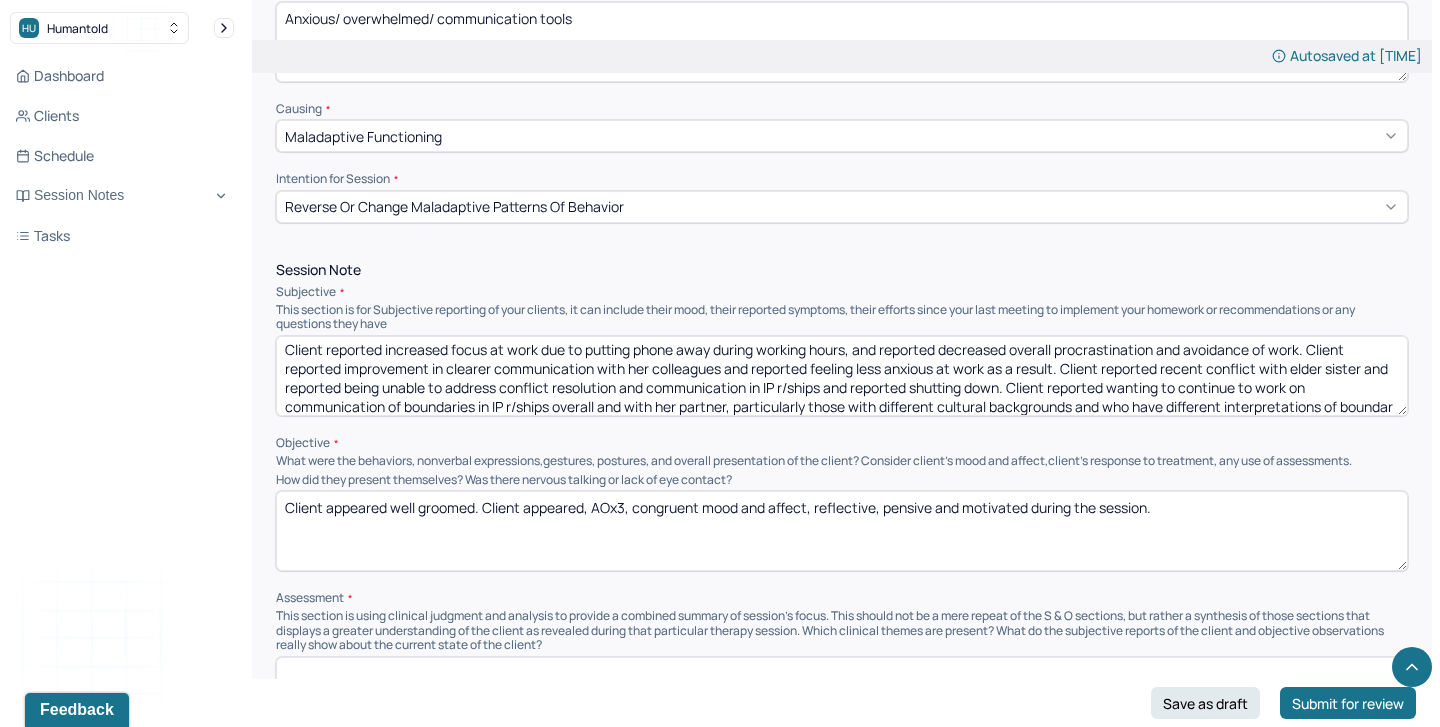 scroll, scrollTop: 22, scrollLeft: 0, axis: vertical 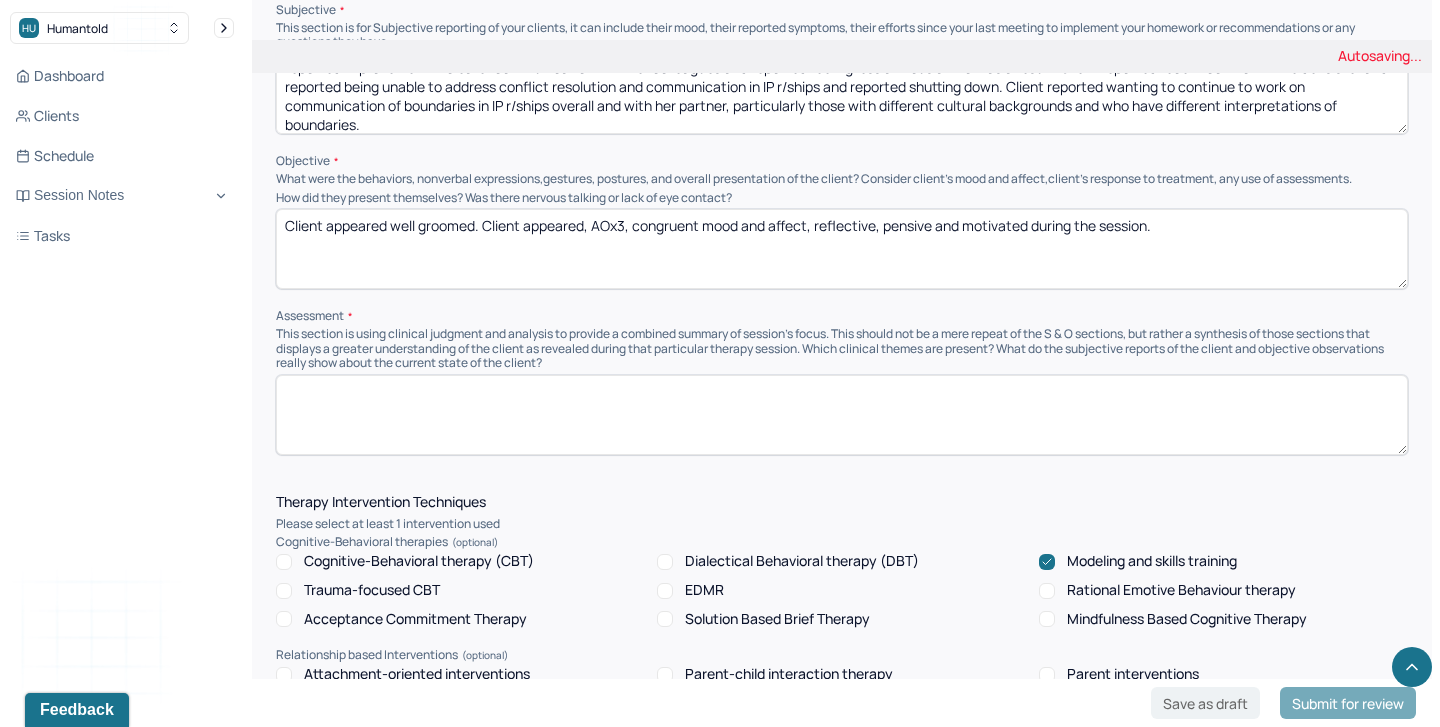 type on "Client reported increased focus at work due to putting phone away during working hours, and reported decreased overall procrastination and avoidance of work. Client reported improvement in clearer communication with her colleagues and reported feeling less anxious at work as a result. Client reported recent conflict with elder sister and reported being unable to address conflict resolution and communication in IP r/ships and reported shutting down. Client reported wanting to continue to work on communication of boundaries in IP r/ships overall and with her partner, particularly those with different cultural backgrounds and who have different interpretations of boundaries." 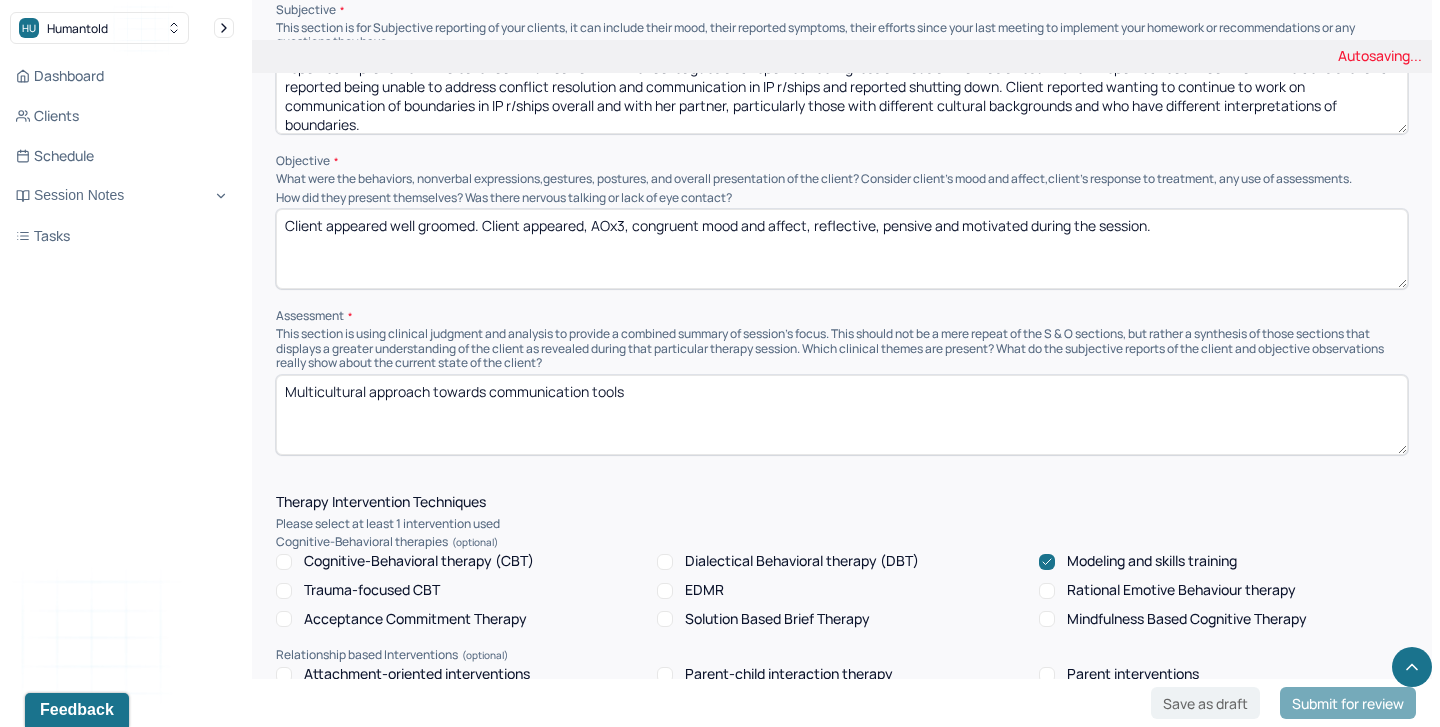 click on "Multicultural approach tow" at bounding box center (842, 415) 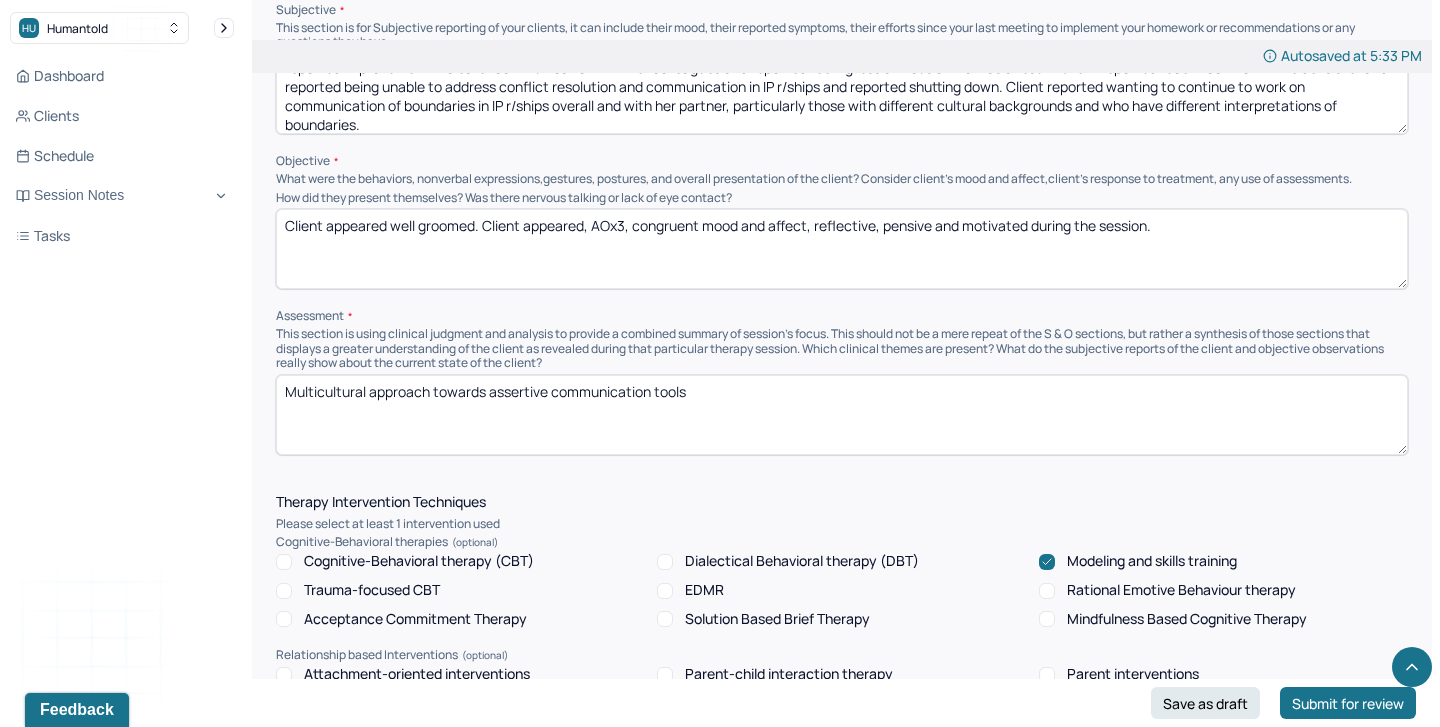 click on "Multicultural approach towards asscommunication tools" at bounding box center [842, 415] 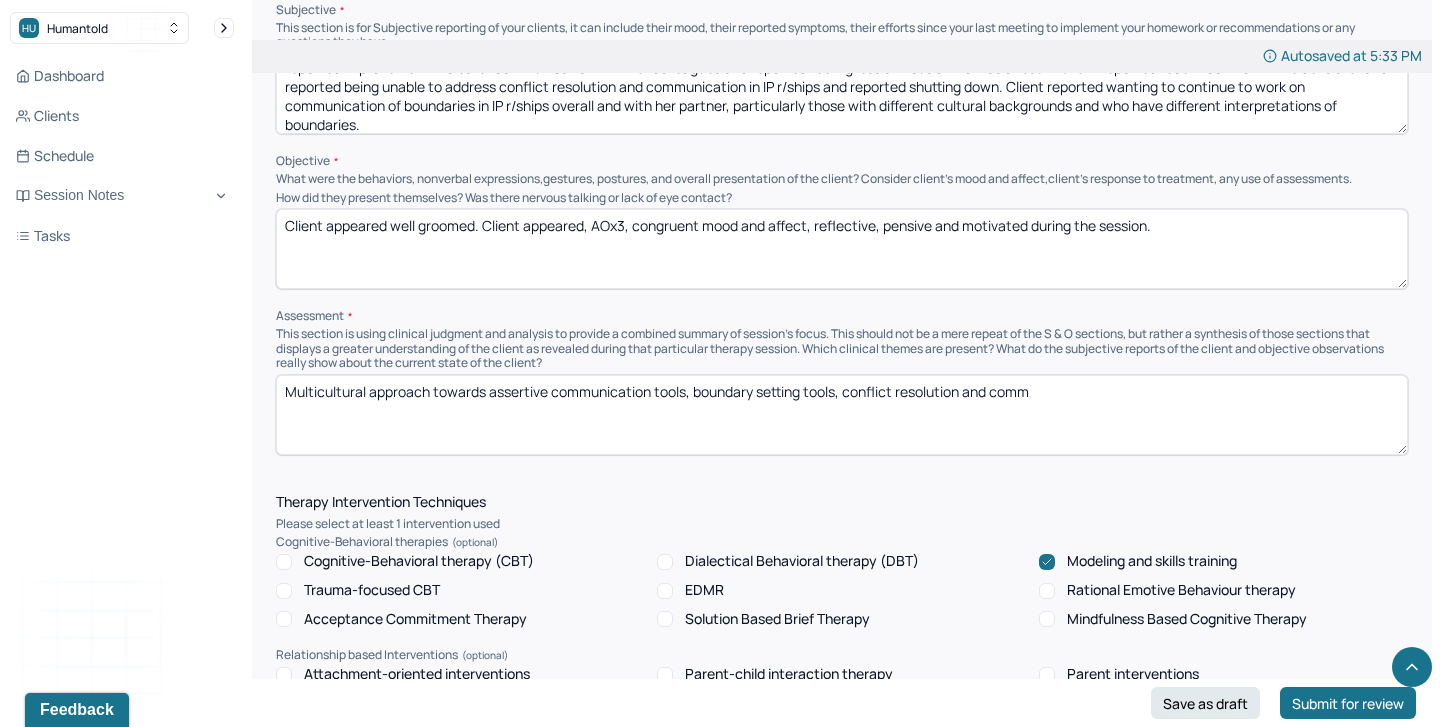 click on "Multicultural approach towards assertive communication tools, boundary setting tools, conflict resolution and comm" at bounding box center [842, 415] 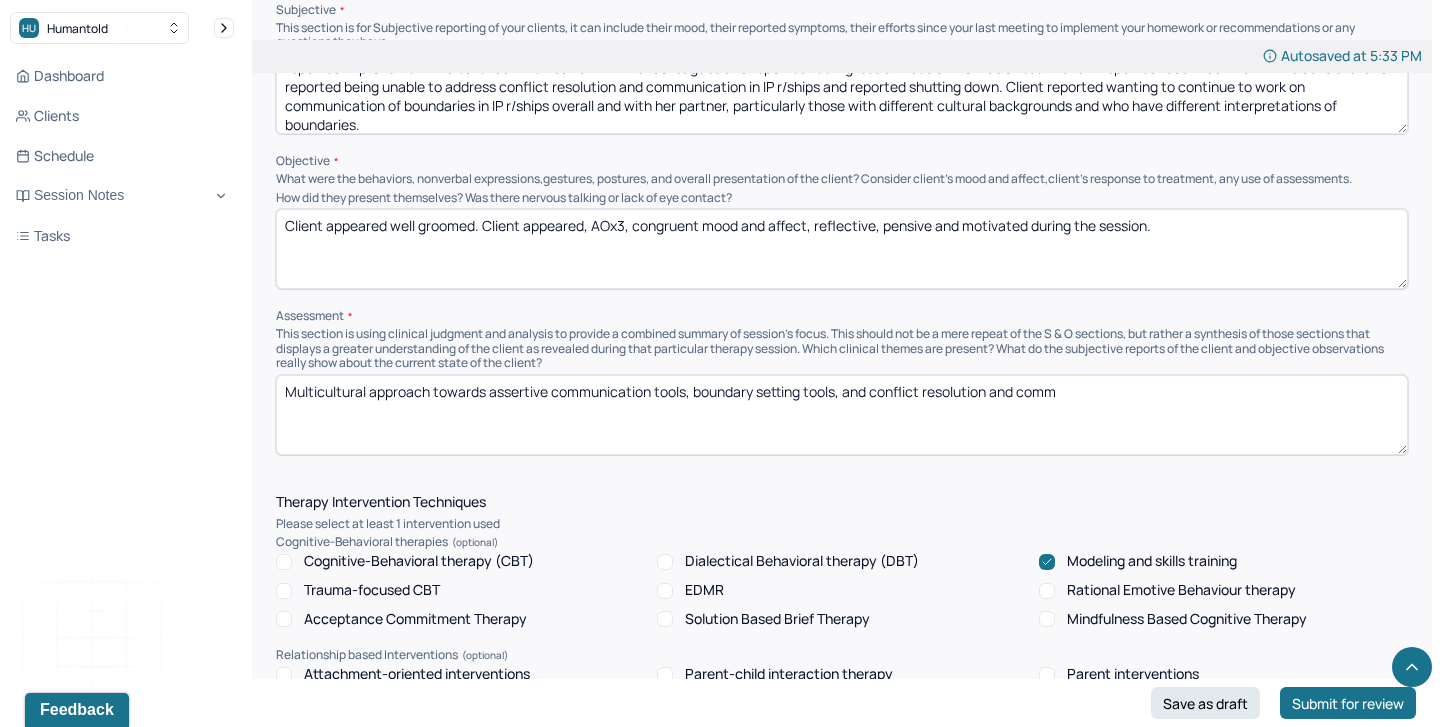 drag, startPoint x: 991, startPoint y: 380, endPoint x: 1191, endPoint y: 391, distance: 200.30228 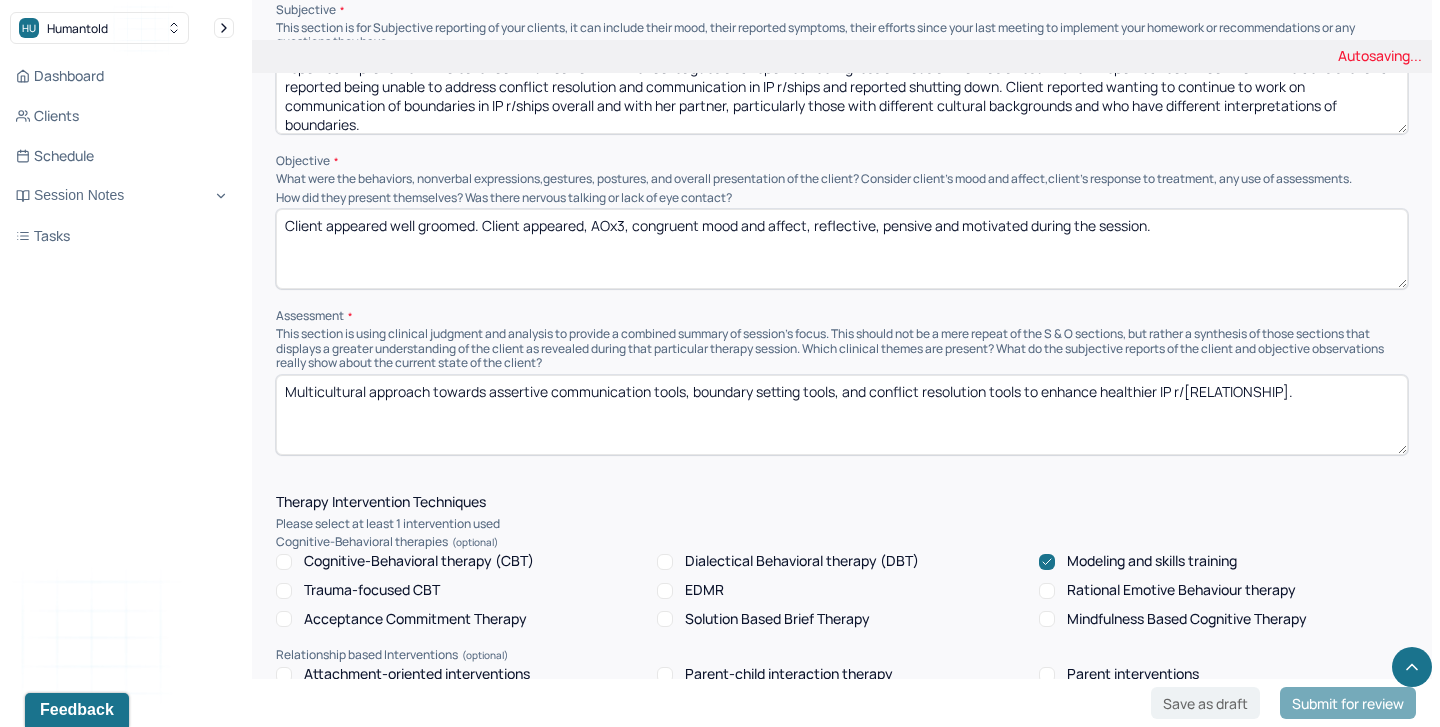 type on "Multicultural approach towards assertive communication tools, boundary setting tools, and conflict resolution tools to enhance healthier IP r/[RELATIONSHIP]." 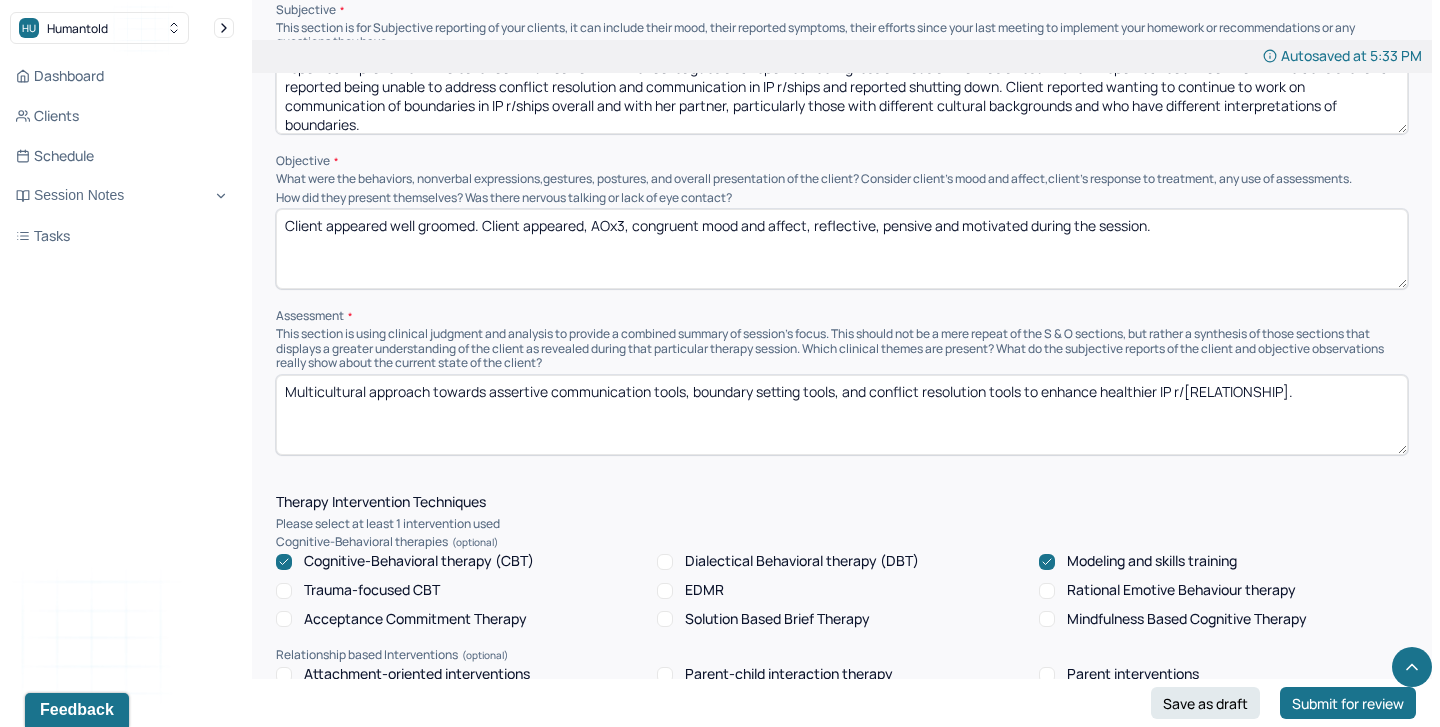 click on "Multicultural approach towards assertive communication tools, boundary setting tools, and conflict resolution tools to enhance healthier IP r/[RELATIONSHIP]." at bounding box center (842, 415) 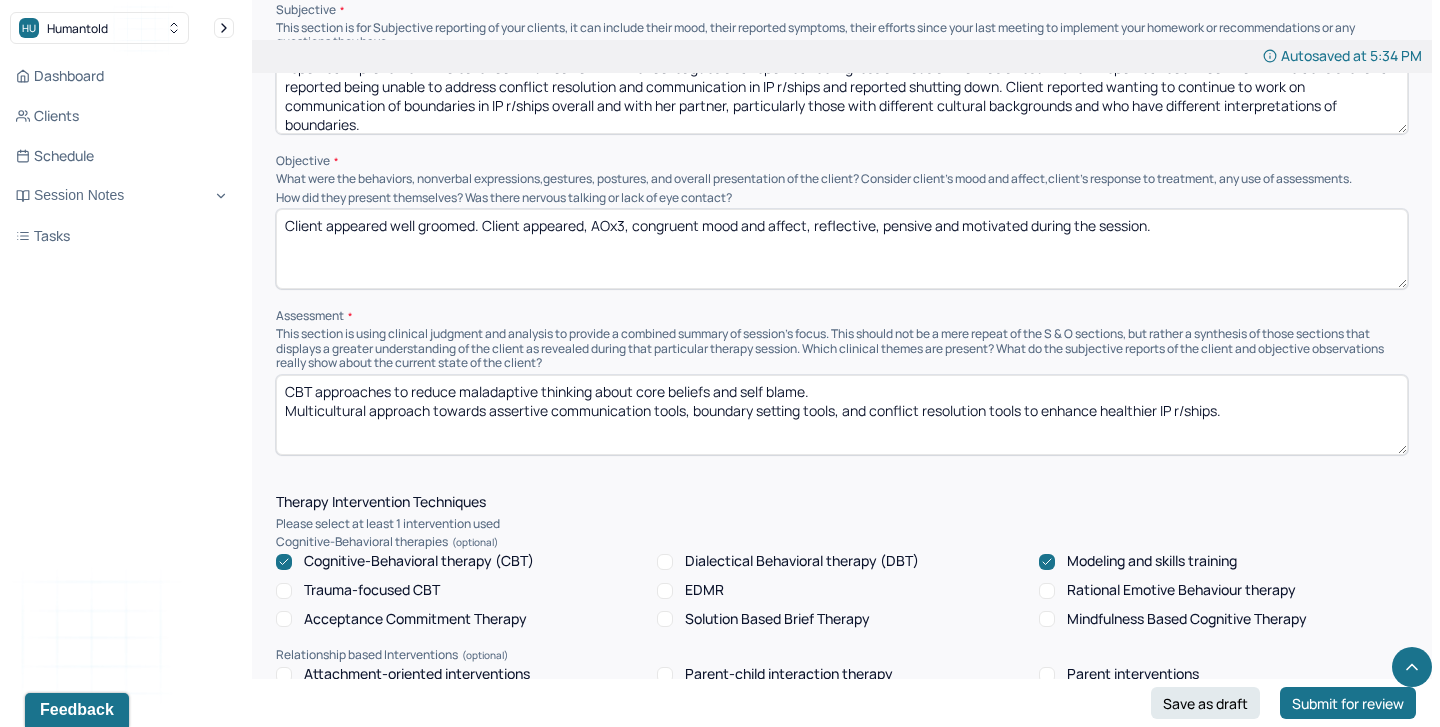 drag, startPoint x: 395, startPoint y: 383, endPoint x: 631, endPoint y: 388, distance: 236.05296 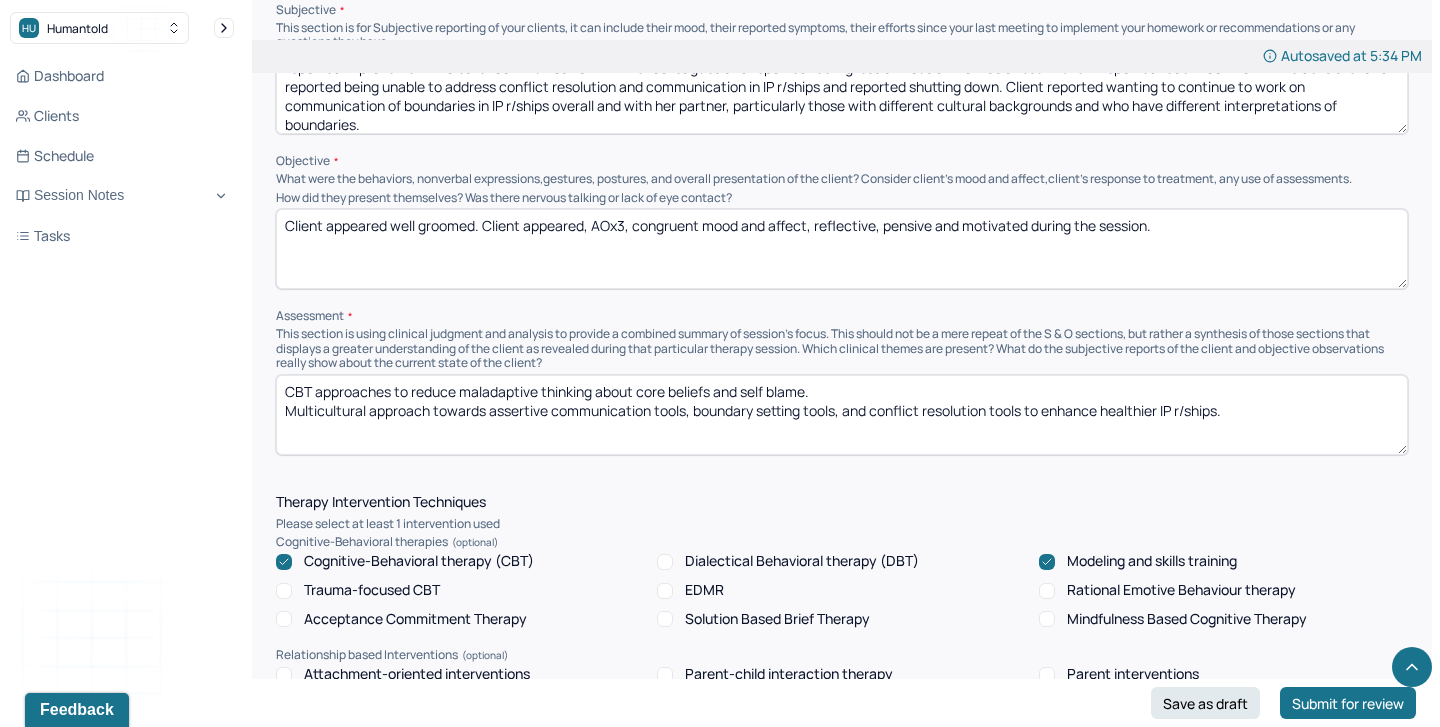 click on "CBT approaches to reduce maladaptive thinking about core beliefs and self blame.
Multicultural approach towards assertive communication tools, boundary setting tools, and conflict resolution tools to enhance healthier IP r/ships." at bounding box center [842, 415] 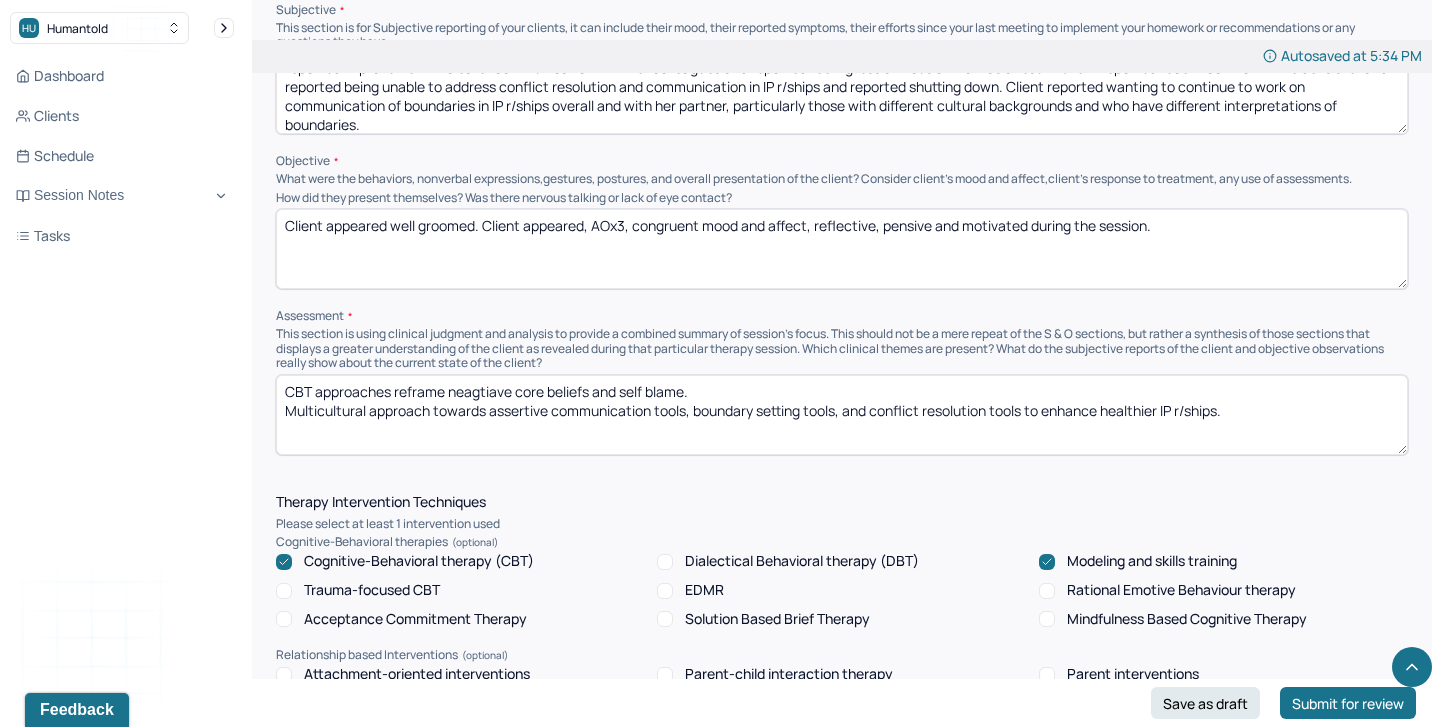 drag, startPoint x: 617, startPoint y: 383, endPoint x: 805, endPoint y: 382, distance: 188.00266 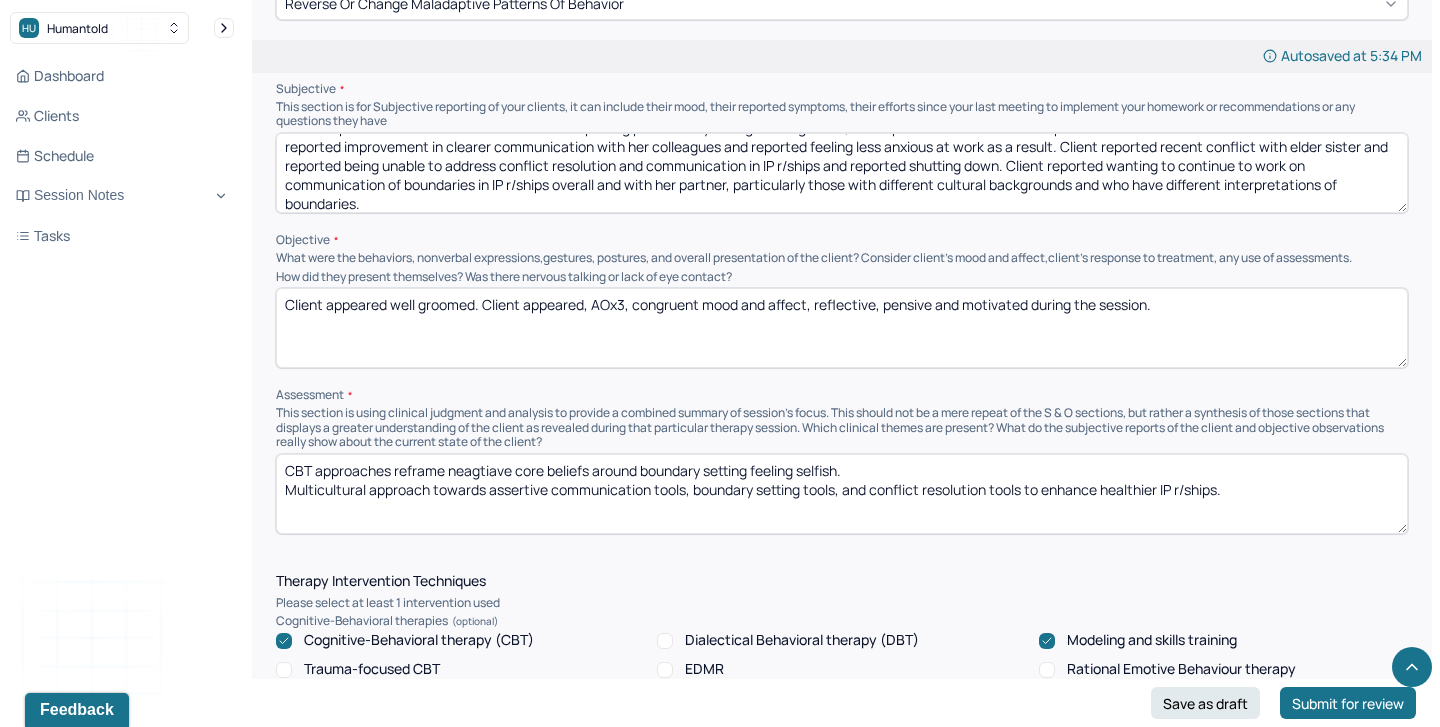 scroll, scrollTop: 1169, scrollLeft: 0, axis: vertical 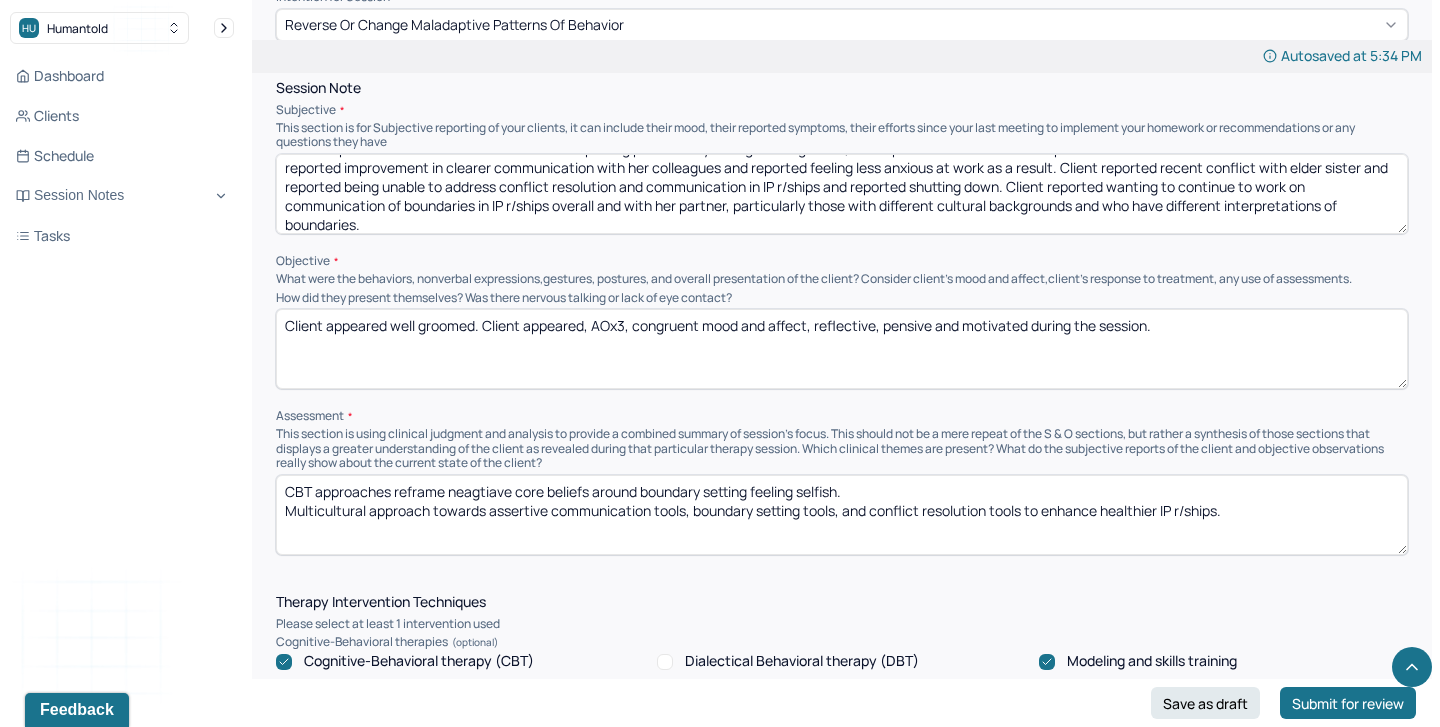 type on "CBT approaches reframe neagtiave core beliefs around boundary setting feeling selfish.
Multicultural approach towards assertive communication tools, boundary setting tools, and conflict resolution tools to enhance healthier IP r/ships." 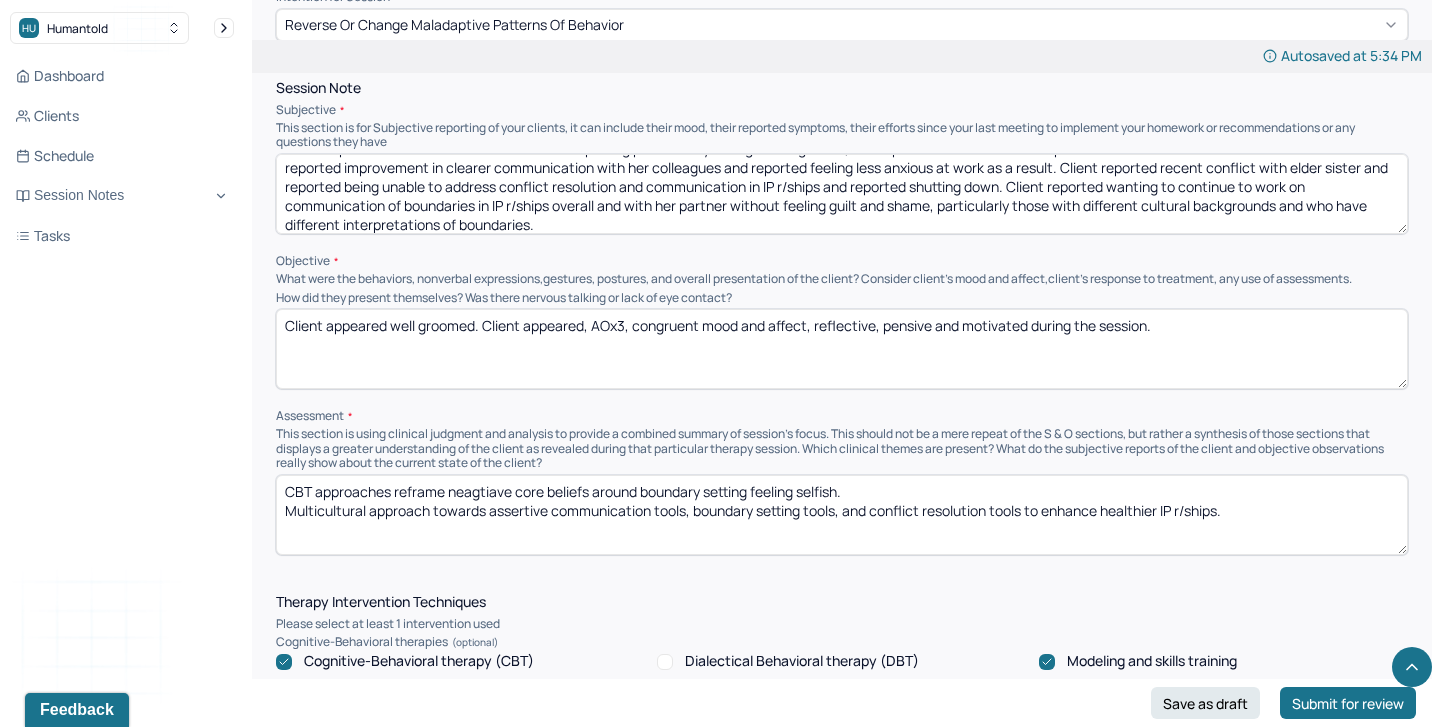 click on "Client reported increased focus at work due to putting phone away during working hours, and reported decreased overall procrastination and avoidance of work. Client reported improvement in clearer communication with her colleagues and reported feeling less anxious at work as a result. Client reported recent conflict with elder sister and reported being unable to address conflict resolution and communication in IP r/ships and reported shutting down. Client reported wanting to continue to work on communication of boundaries in IP r/ships overall and with her partner without feeling gulit and shame, particularly those with different cultural backgrounds and who have different interpretations of boundaries." at bounding box center (842, 194) 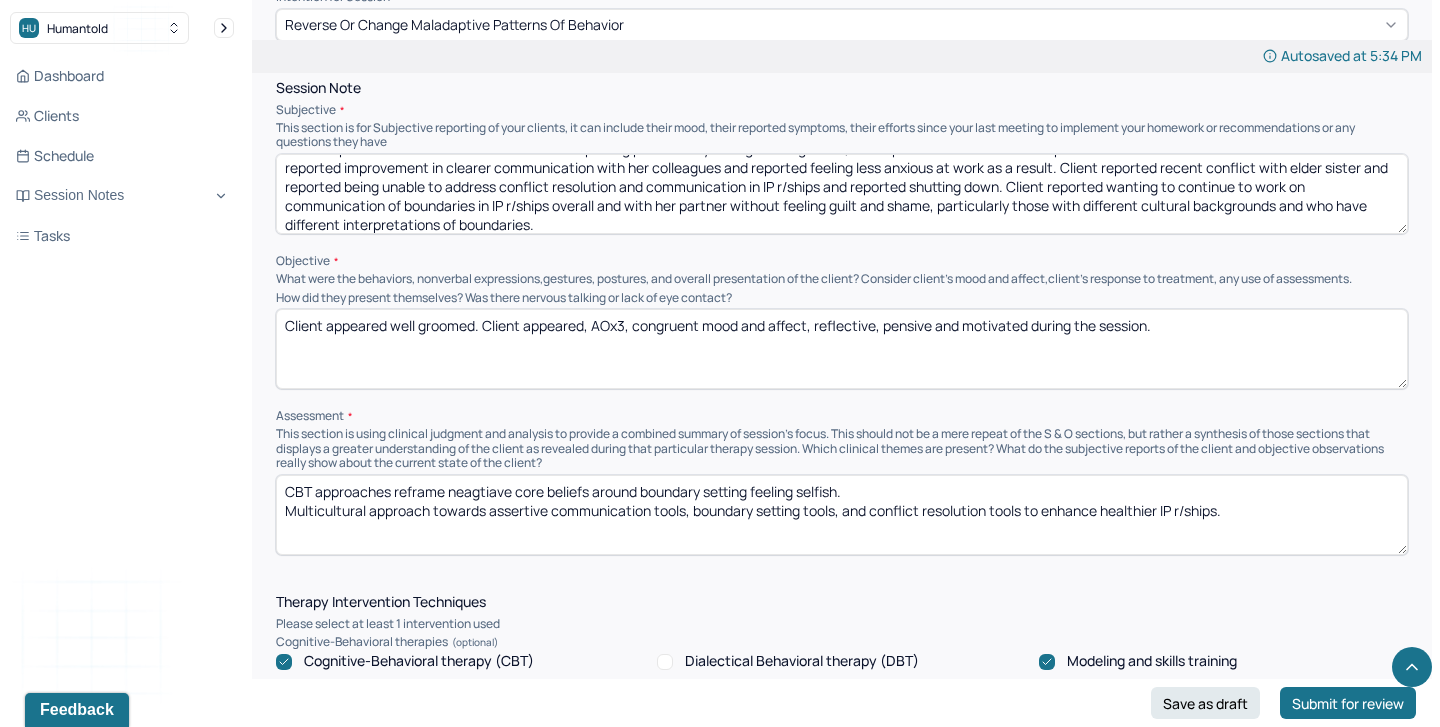 scroll, scrollTop: 28, scrollLeft: 0, axis: vertical 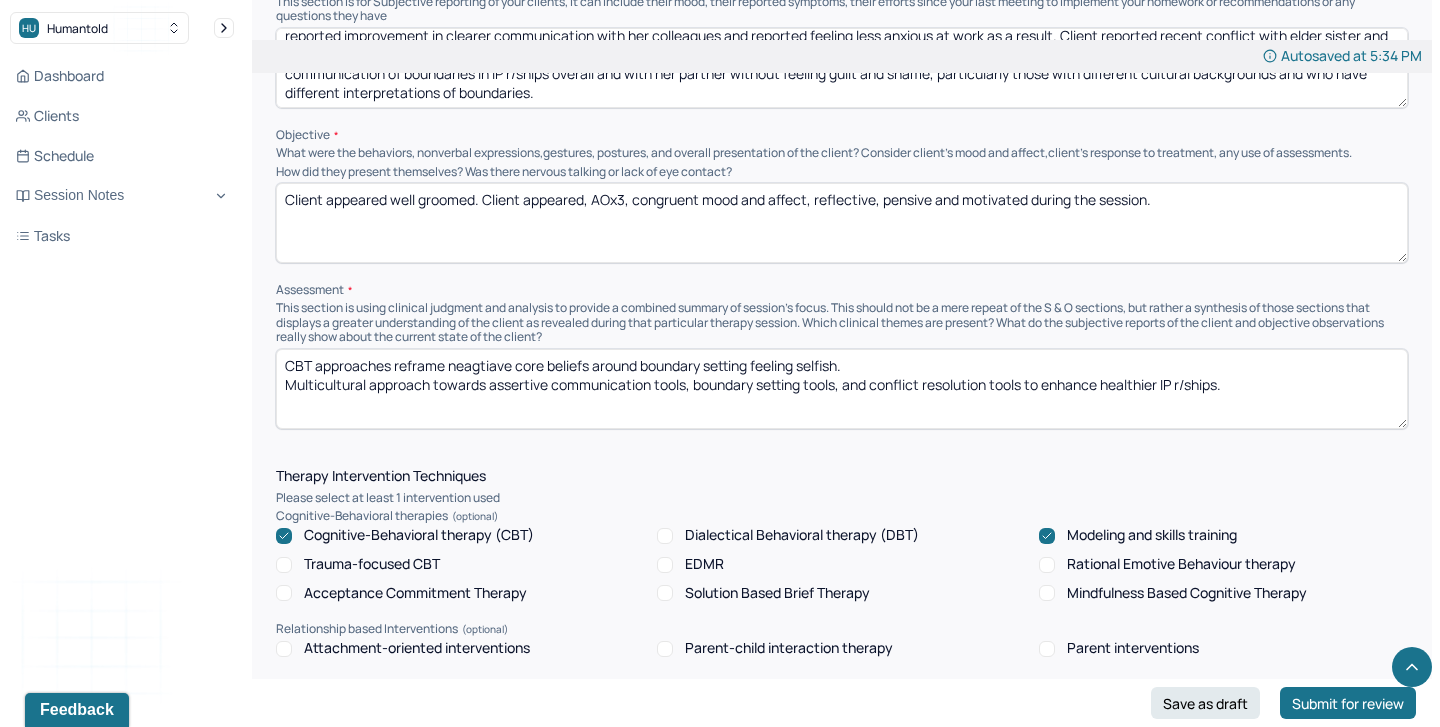 type on "Client reported increased focus at work due to putting phone away during working hours, and reported decreased overall procrastination and avoidance of work. Client reported improvement in clearer communication with her colleagues and reported feeling less anxious at work as a result. Client reported recent conflict with elder sister and reported being unable to address conflict resolution and communication in IP r/ships and reported shutting down. Client reported wanting to continue to work on communication of boundaries in IP r/ships overall and with her partner without feeling guilt and shame, particularly those with different cultural backgrounds and who have different interpretations of boundaries." 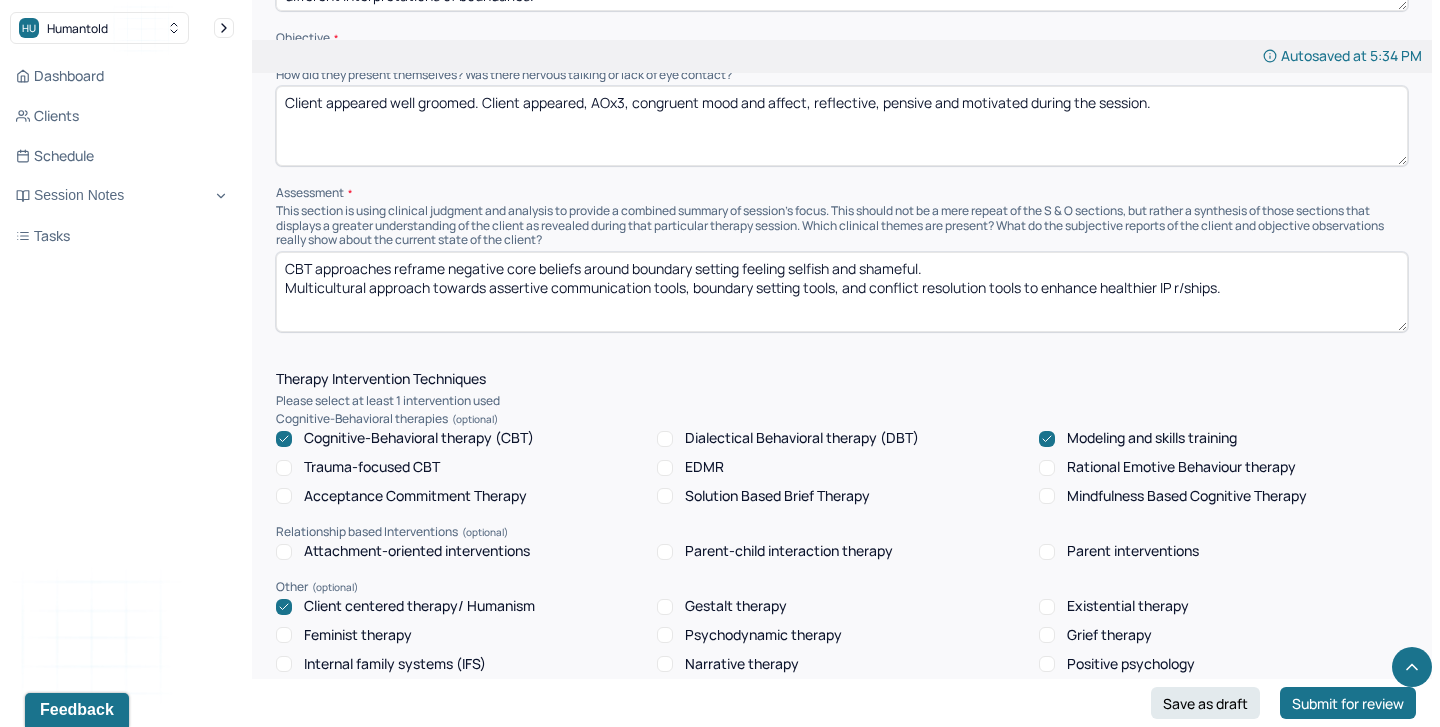 scroll, scrollTop: 1403, scrollLeft: 0, axis: vertical 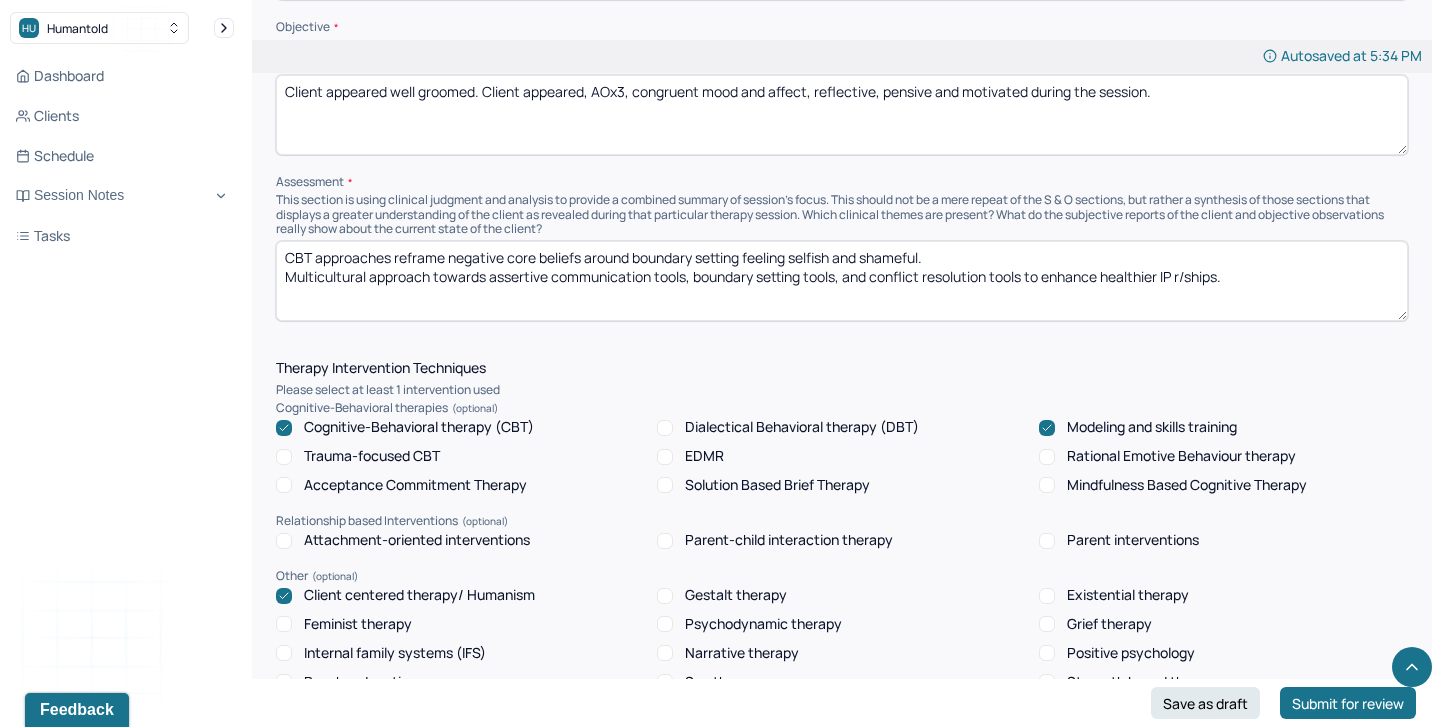 click on "CBT approaches reframe negative core beliefs around boundary setting feeling selfish and shameful.
Multicultural approach towards assertive communication tools, boundary setting tools, and conflict resolution tools to enhance healthier IP r/ships." at bounding box center (842, 281) 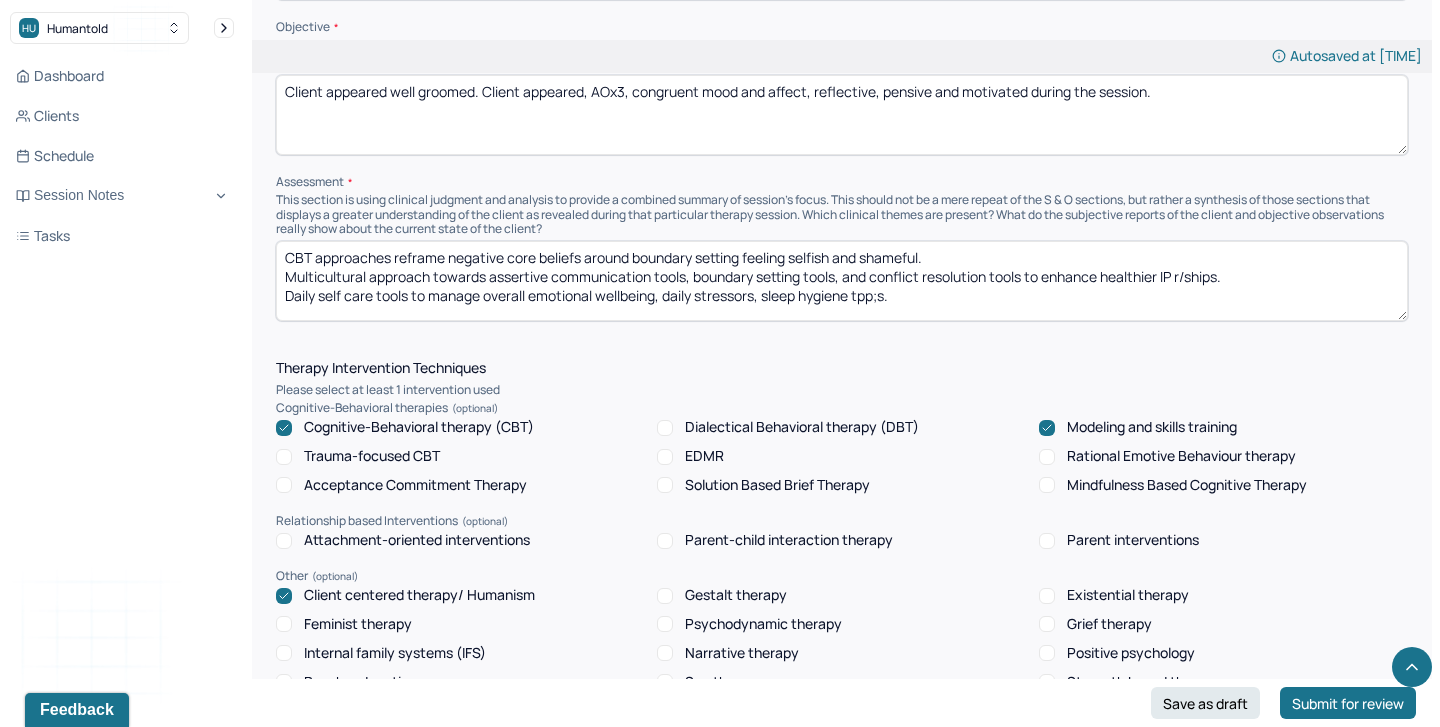 drag, startPoint x: 865, startPoint y: 290, endPoint x: 945, endPoint y: 290, distance: 80 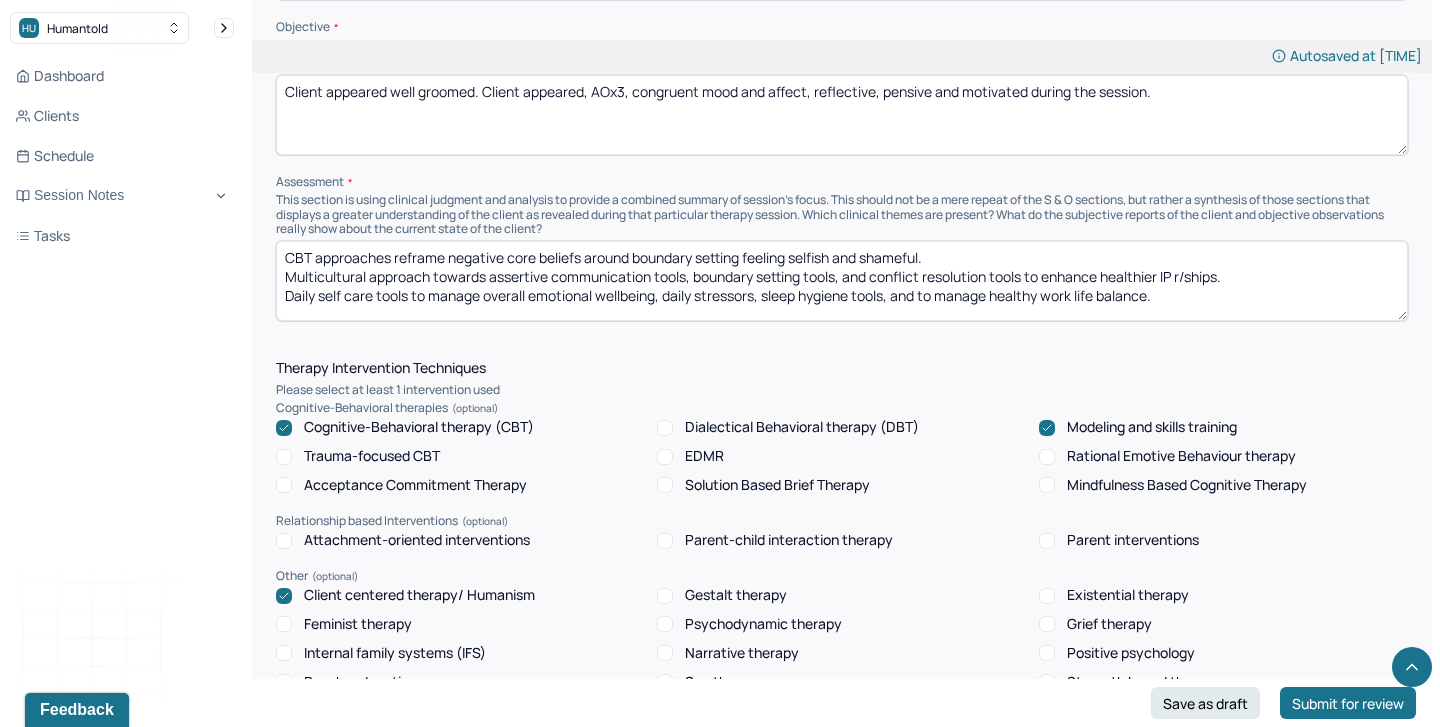scroll, scrollTop: 3, scrollLeft: 0, axis: vertical 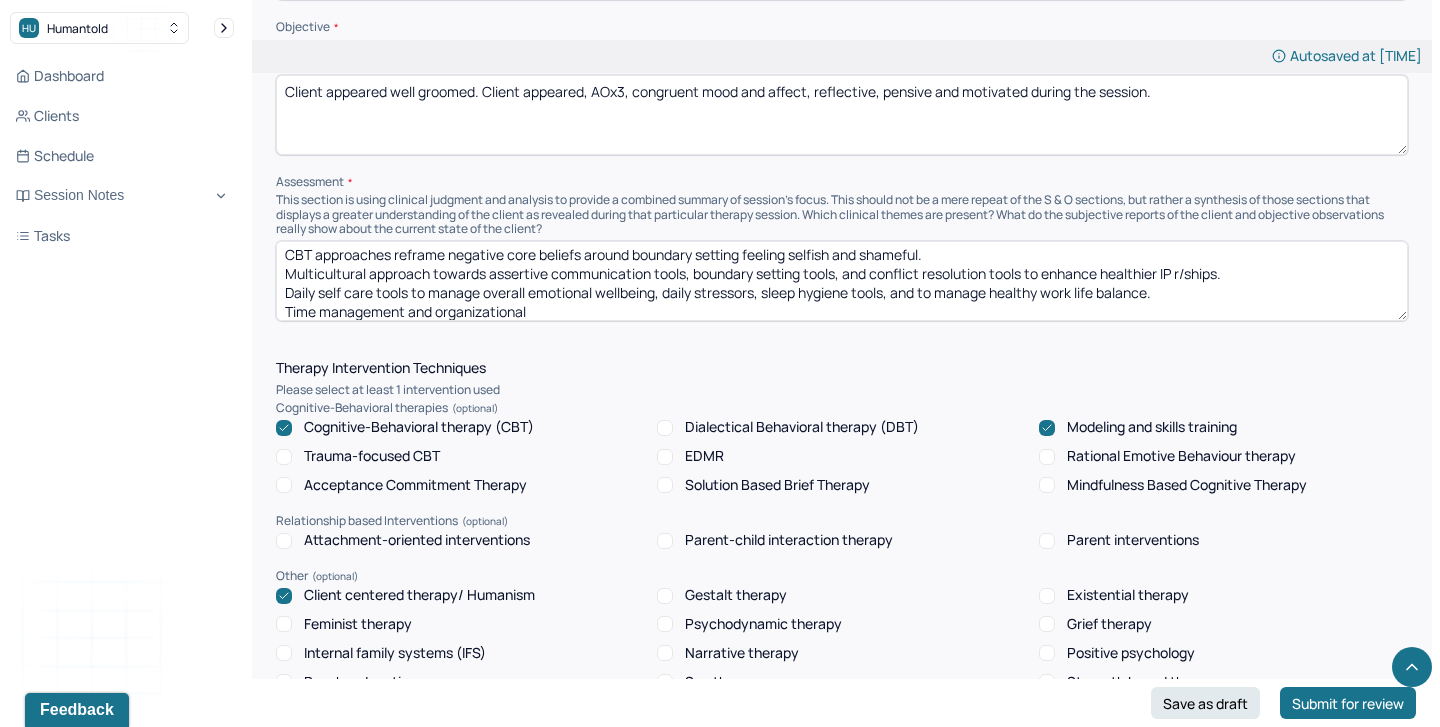 click on "CBT approaches reframe negative core beliefs around boundary setting feeling selfish and shameful.
Multicultural approach towards assertive communication tools, boundary setting tools, and conflict resolution tools to enhance healthier IP r/ships.
Daily self care tools to manage overall emotional wellbeing, daily stressors, sleep hygiene tools, and to manage healthy work life balance." at bounding box center (842, 281) 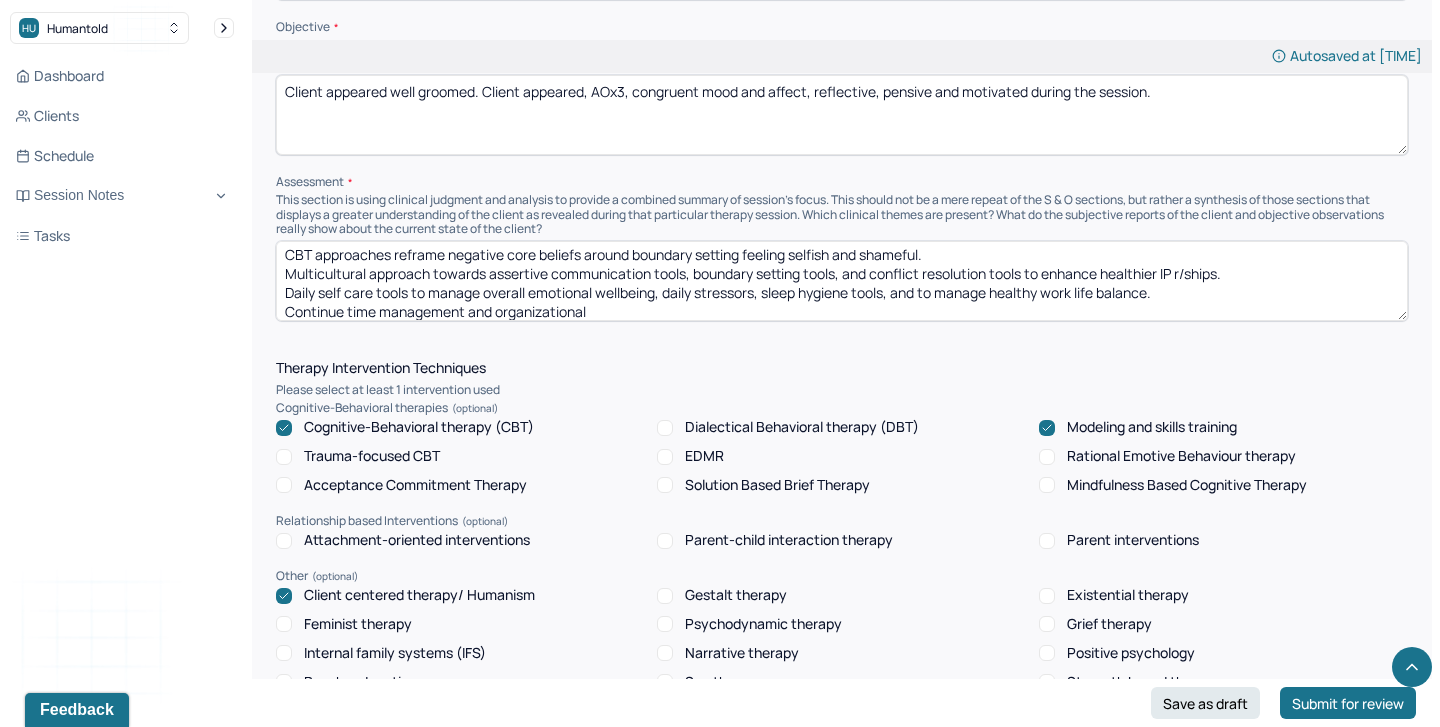 click on "CBT approaches reframe negative core beliefs around boundary setting feeling selfish and shameful.
Multicultural approach towards assertive communication tools, boundary setting tools, and conflict resolution tools to enhance healthier IP r/ships.
Daily self care tools to manage overall emotional wellbeing, daily stressors, sleep hygiene tools, and to manage healthy work life balance.
Time management and organizational" at bounding box center (842, 281) 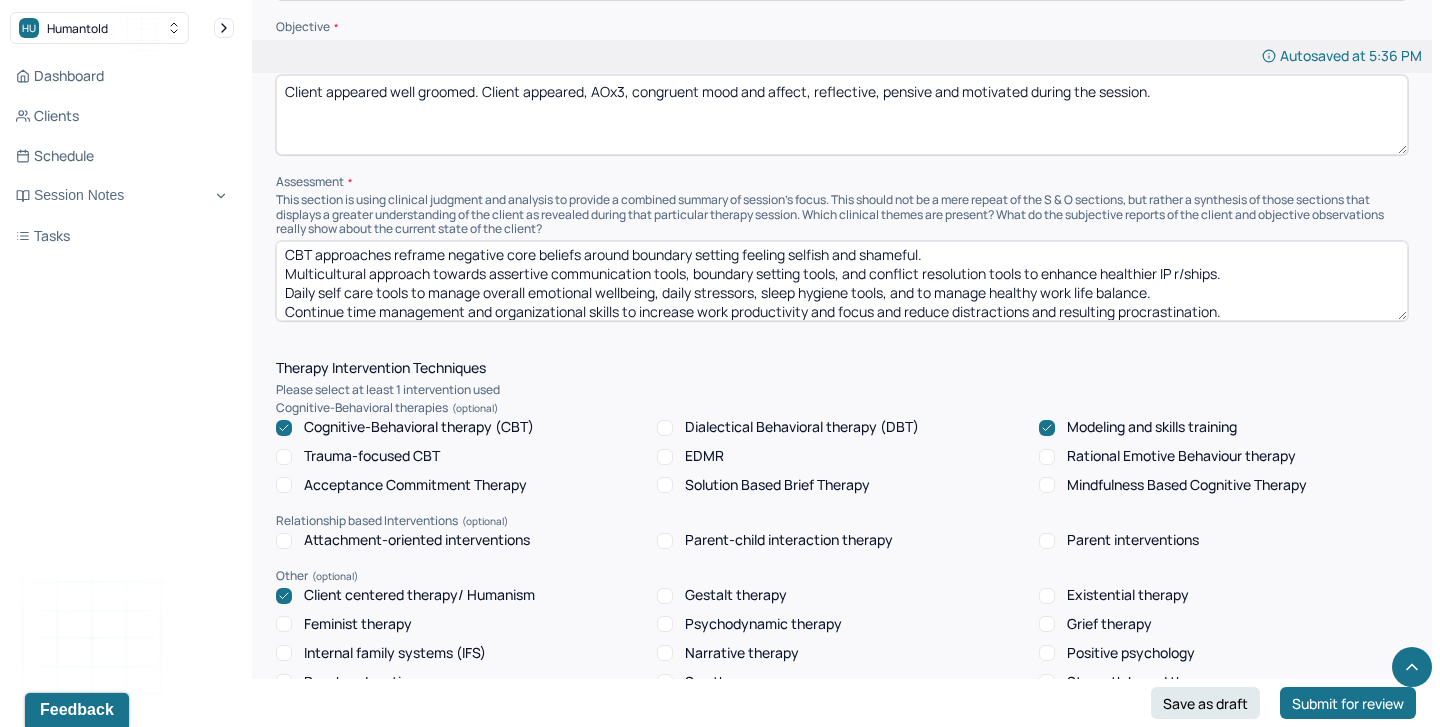 click on "CBT approaches reframe negative core beliefs around boundary setting feeling selfish and shameful.
Multicultural approach towards assertive communication tools, boundary setting tools, and conflict resolution tools to enhance healthier IP r/ships.
Daily self care tools to manage overall emotional wellbeing, daily stressors, sleep hygiene tools, and to manage healthy work life balance.
Continue time management and organizational skills to increase work productivity and focus and reduce distrations and resulting procrastination." at bounding box center (842, 281) 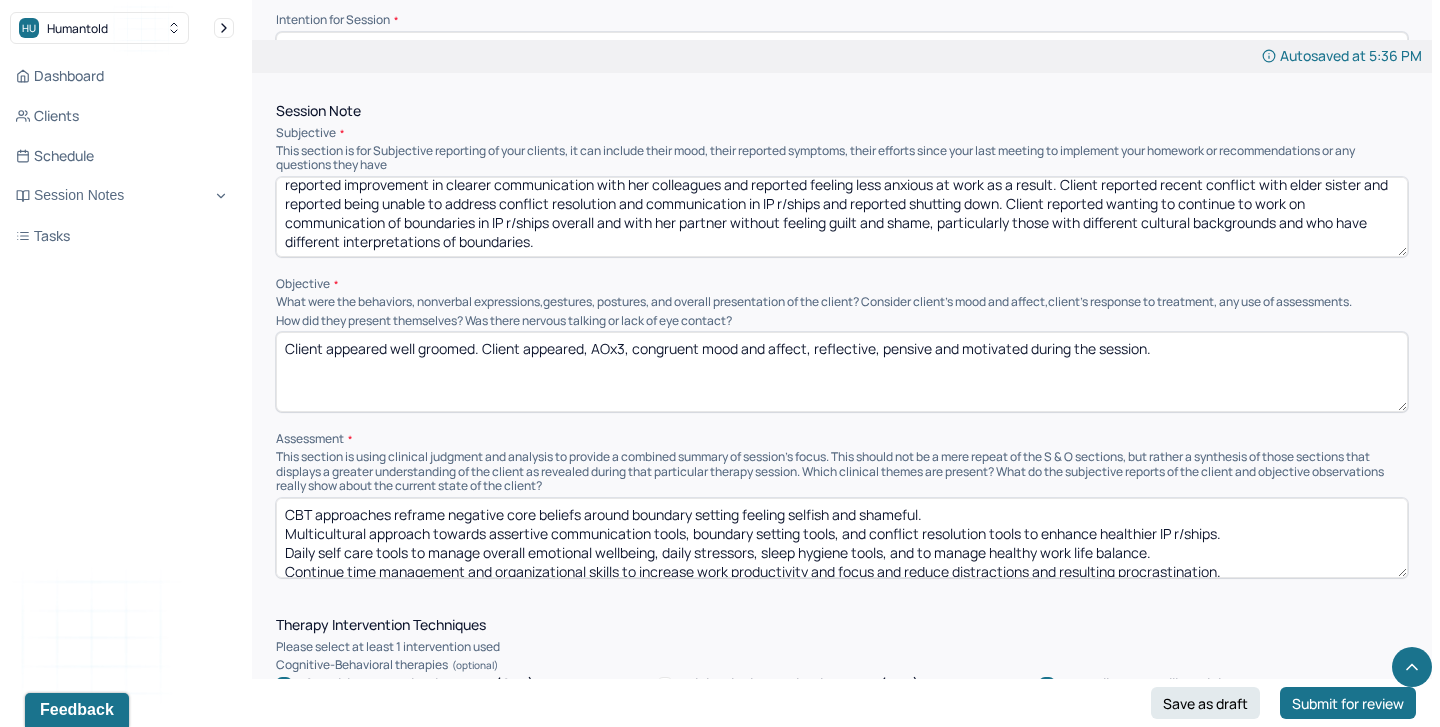 scroll, scrollTop: 1138, scrollLeft: 0, axis: vertical 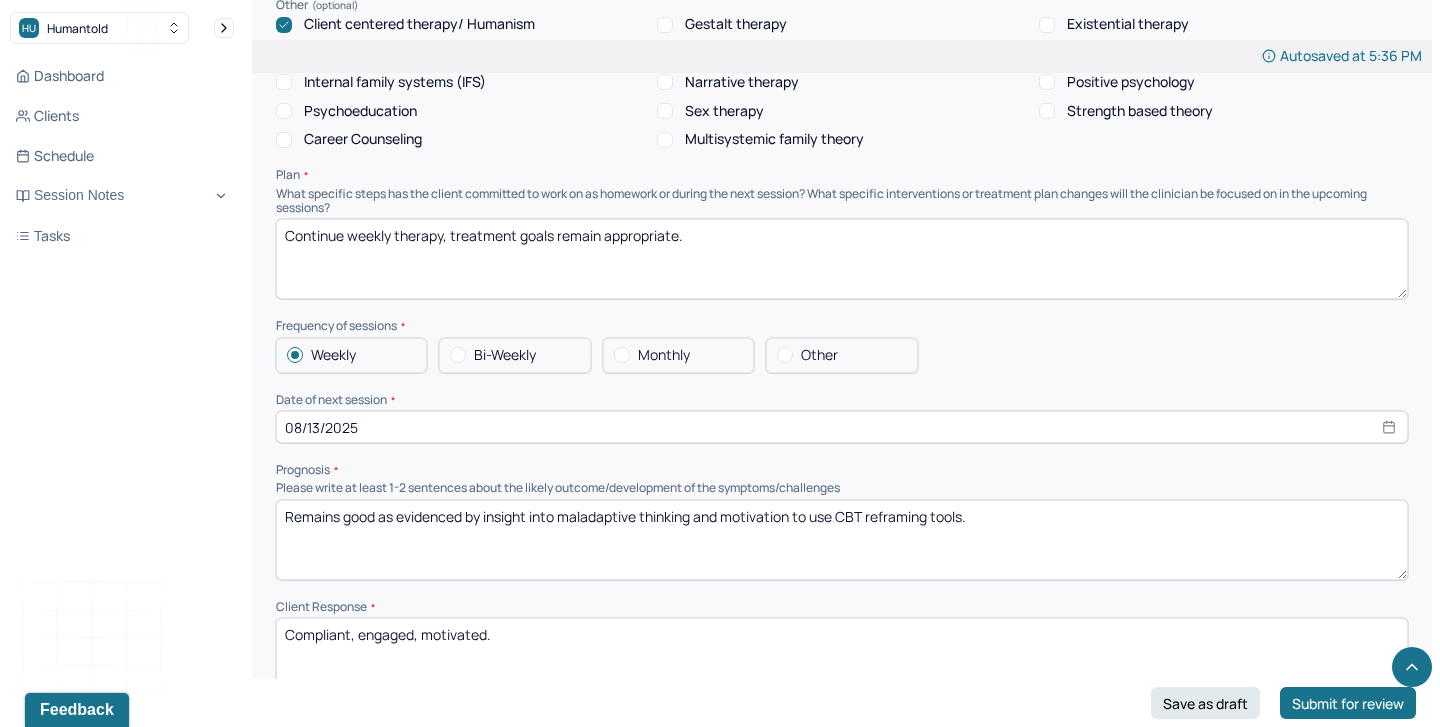 type on "CBT approaches reframe negative core beliefs around boundary setting feeling selfish and shameful.
Multicultural approach towards assertive communication tools, boundary setting tools, and conflict resolution tools to enhance healthier IP r/ships.
Daily self care tools to manage overall emotional wellbeing, daily stressors, sleep hygiene tools, and to manage healthy work life balance.
Continue time management and organizational skills to increase work productivity and focus and reduce distractions and resulting procrastination." 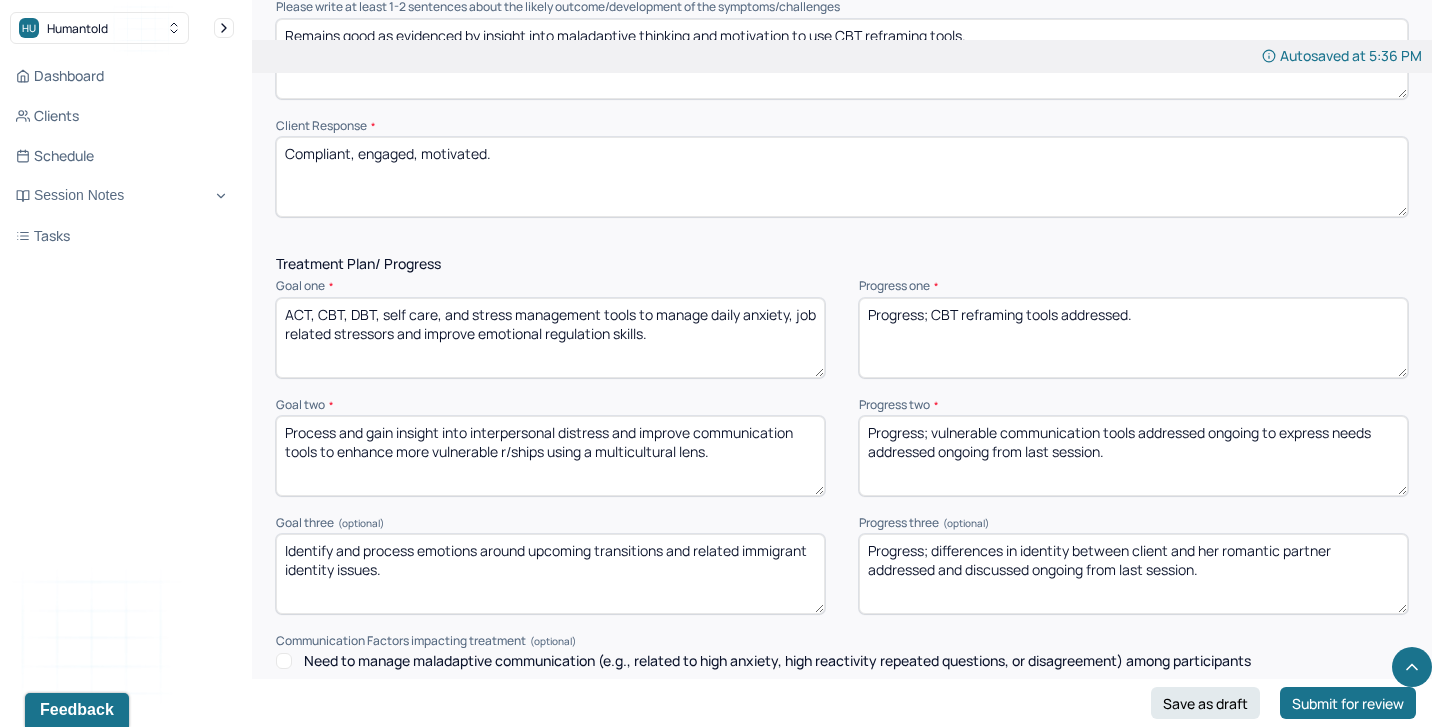 scroll, scrollTop: 2868, scrollLeft: 0, axis: vertical 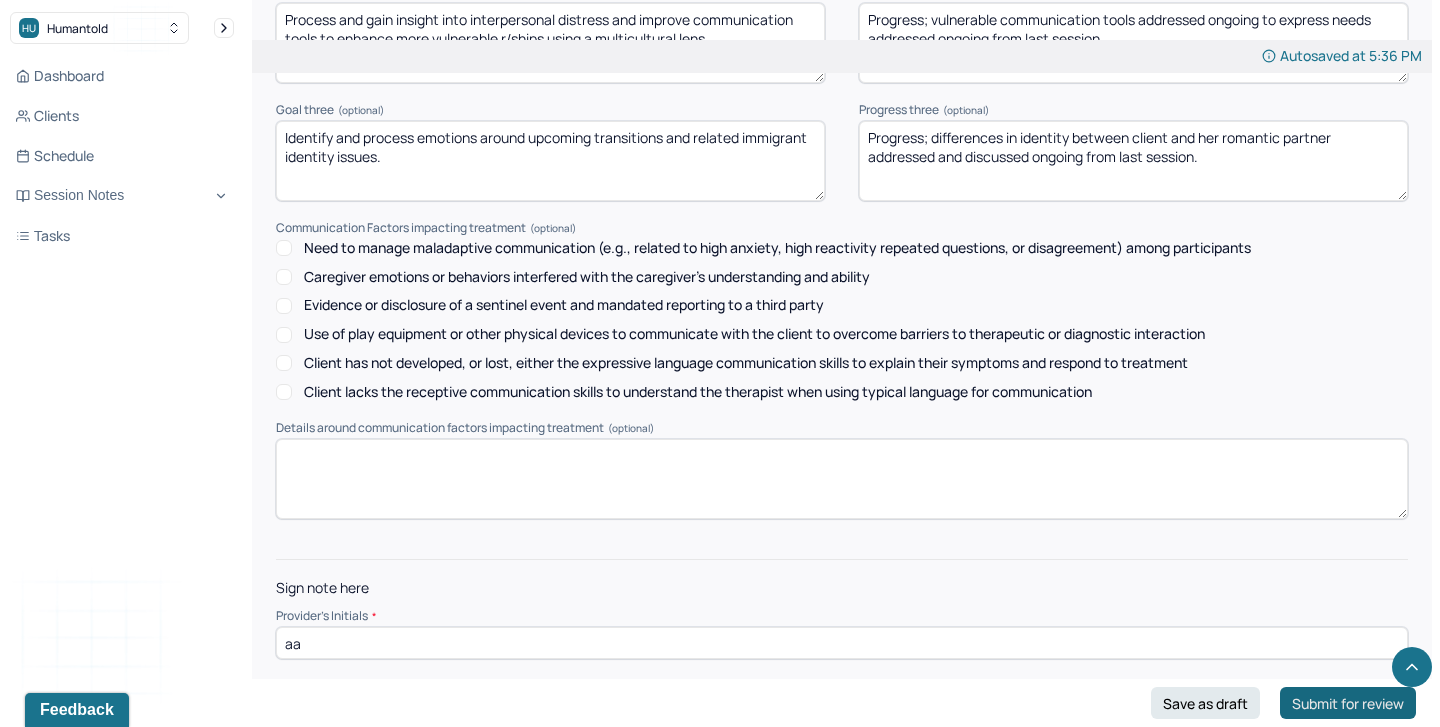 click on "Submit for review" at bounding box center (1348, 703) 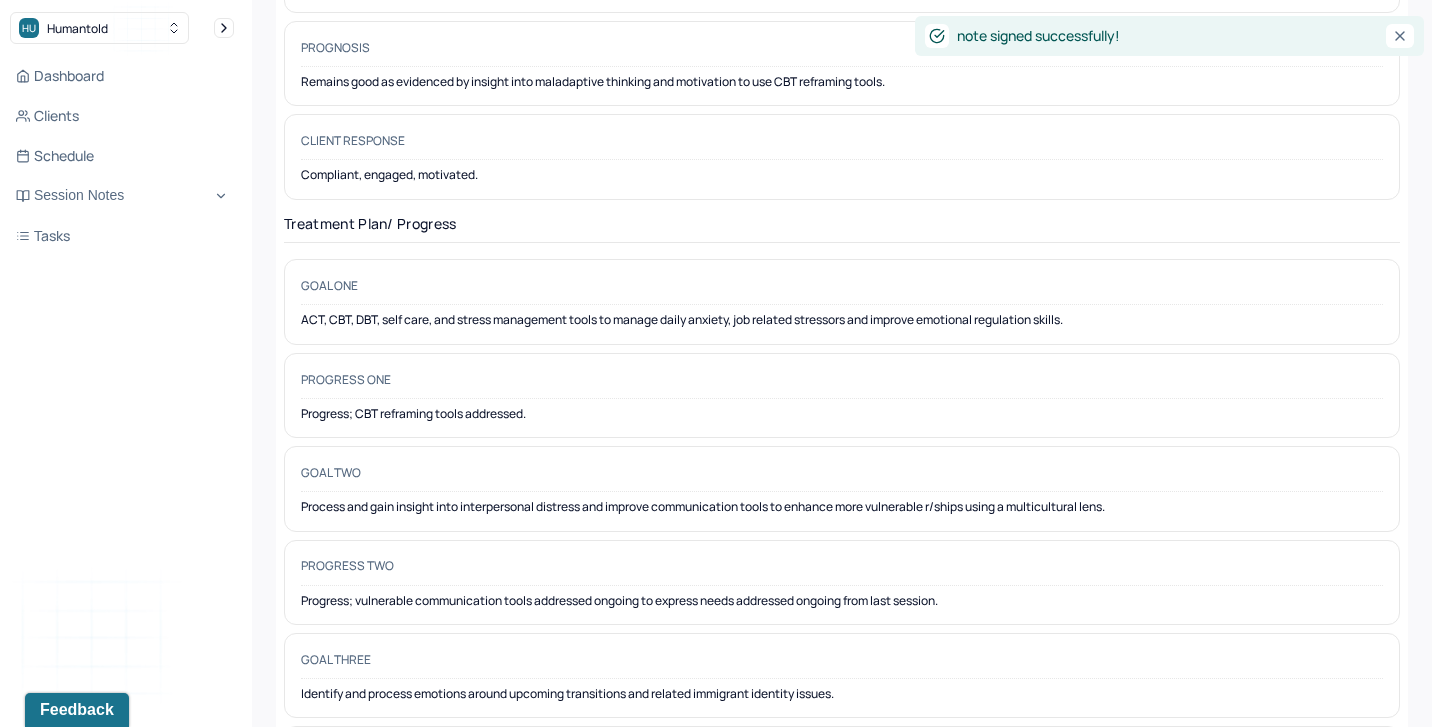 scroll, scrollTop: 0, scrollLeft: 0, axis: both 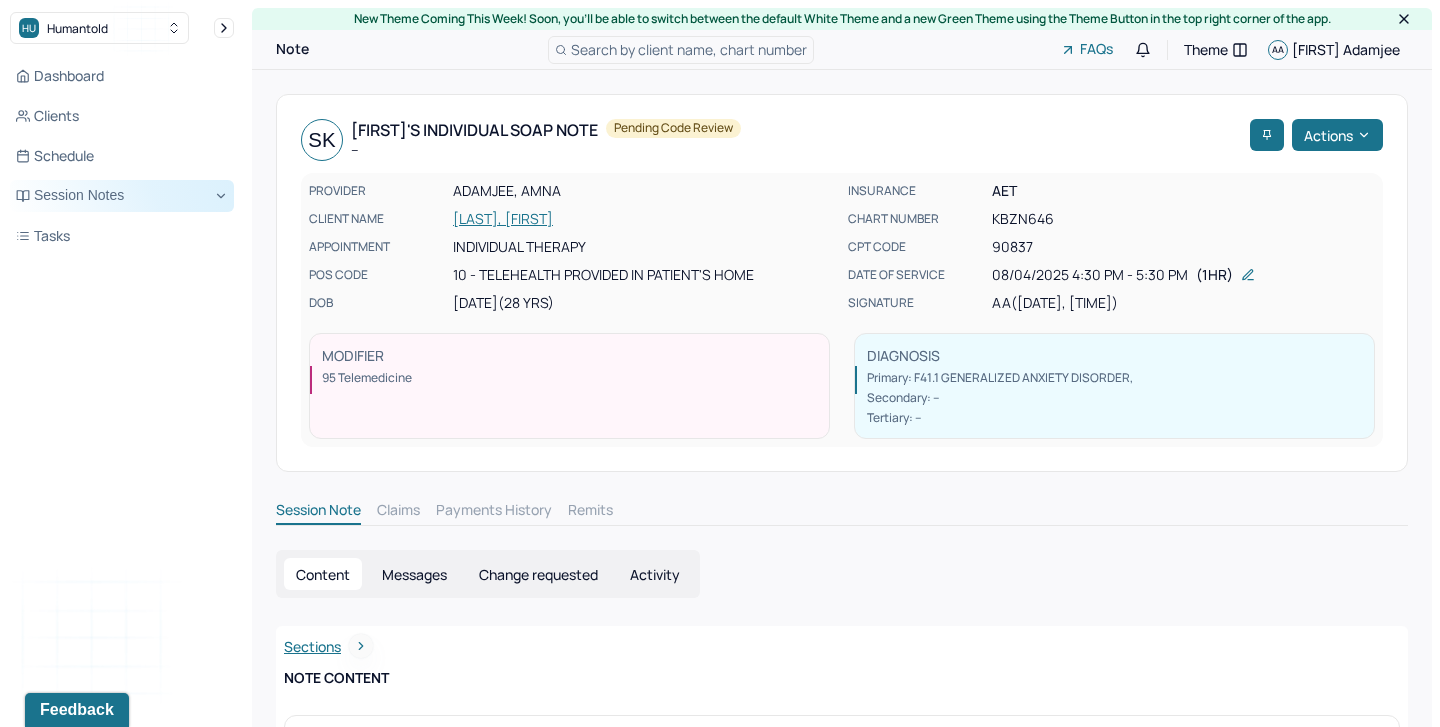 click on "Session Notes" at bounding box center [122, 196] 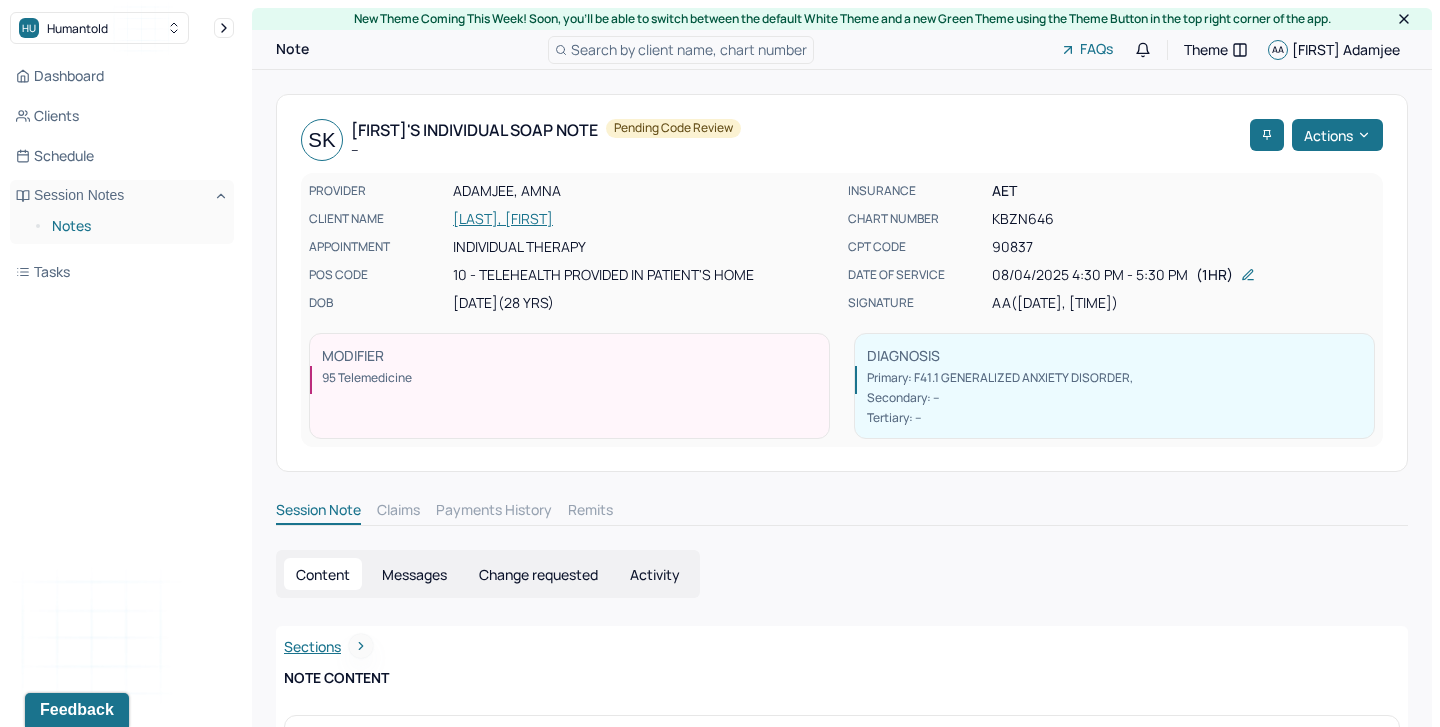 click on "Notes" at bounding box center (135, 226) 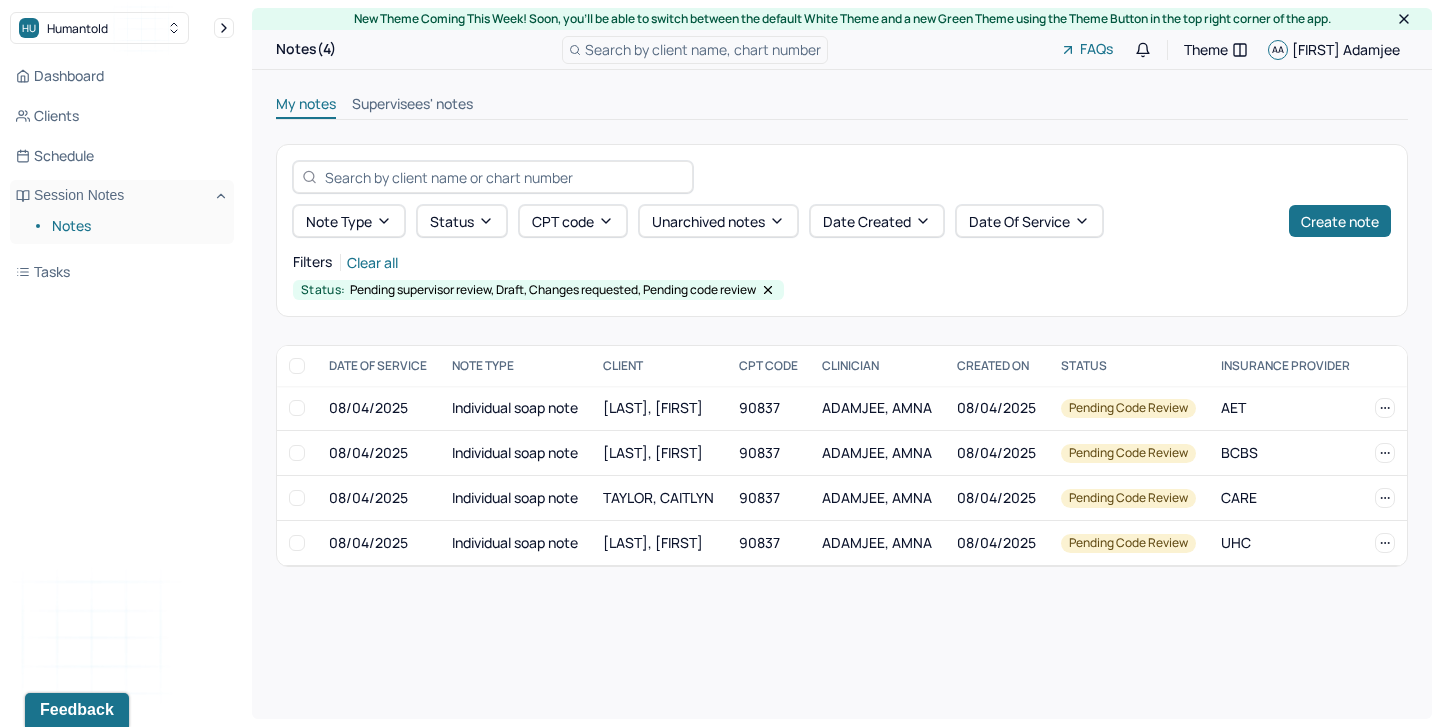 click on "My notes Supervisees' notes Note type Status CPT code Unarchived notes Date Created Date Of Service Create note Filters Clear all Status: Pending supervisor review, Draft, Changes requested, Pending code review DATE OF SERVICE NOTE TYPE CLIENT CPT CODE CLINICIAN CREATED ON STATUS INSURANCE PROVIDER 08/04/2025 Individual soap note KHAMAR, SALONI 90837 ADAMJEE, AMNA 08/04/2025 Pending code review AET 08/04/2025 Individual soap note MIYAJIMA, ANNA 90837 ADAMJEE, AMNA 08/04/2025 Pending code review BCBS 08/04/2025 Individual soap note TAYLOR, CAITLYN 90837 ADAMJEE, AMNA 08/04/2025 Pending code review CARE 08/04/2025 Individual soap note SHOY, KRYSTALLE 90837 ADAMJEE, AMNA 08/04/2025 Pending code review UHC KHAMAR, SALONI Pending code review 08/04/2025 Individual soap note Provider: ADAMJEE, AMNA Created on: 08/04/2025 MIYAJIMA, ANNA Pending code review 08/04/2025 Individual soap note Provider: ADAMJEE, AMNA Created on: 08/04/2025 TAYLOR, CAITLYN Pending code review 08/04/2025 Individual soap note Provider:" at bounding box center [842, 330] 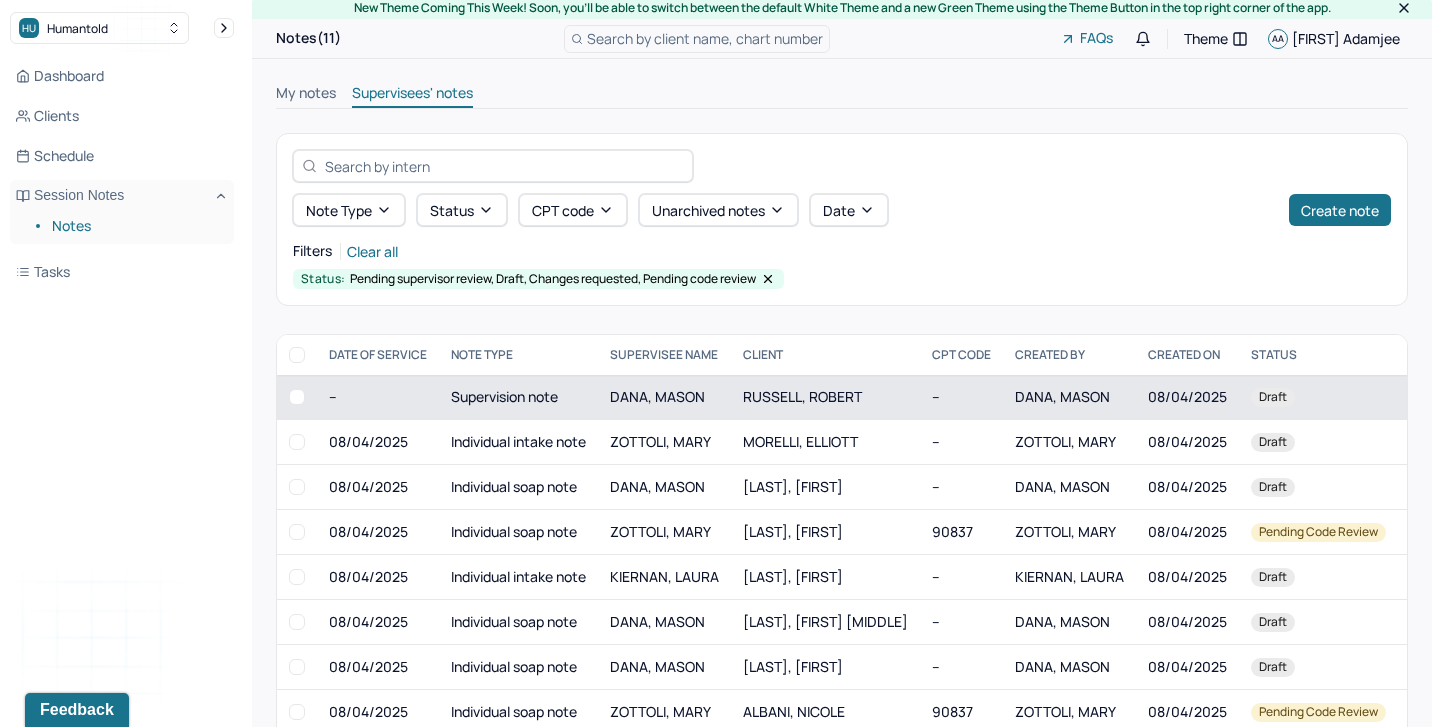 scroll, scrollTop: 0, scrollLeft: 0, axis: both 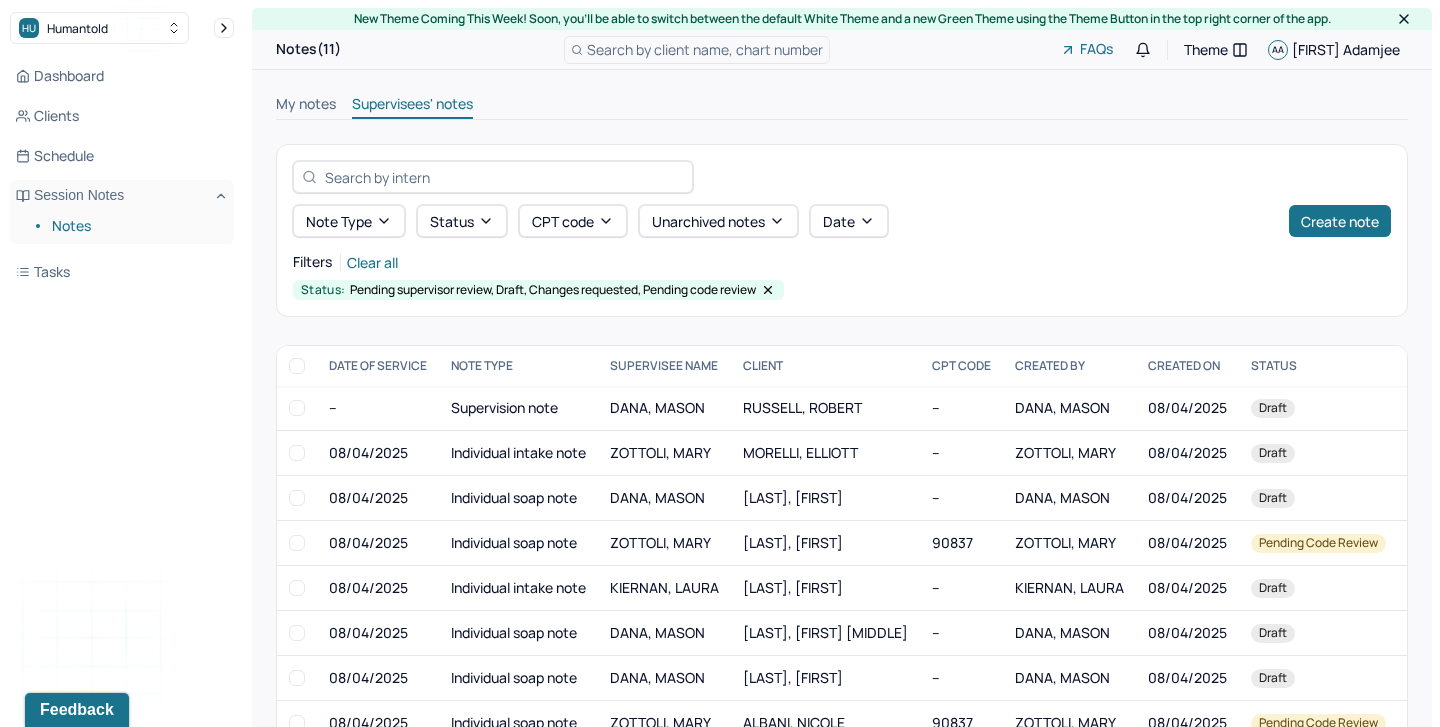 click on "My notes" at bounding box center (306, 106) 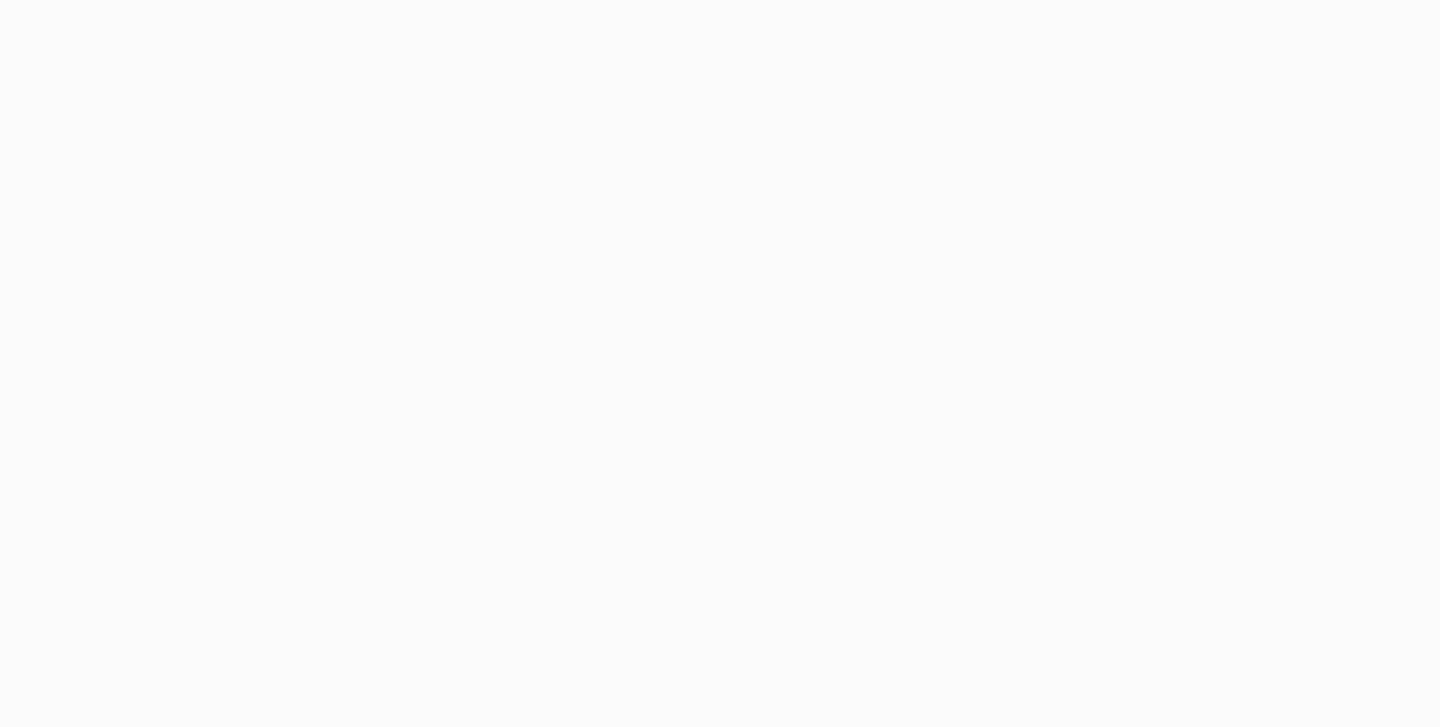 scroll, scrollTop: 0, scrollLeft: 0, axis: both 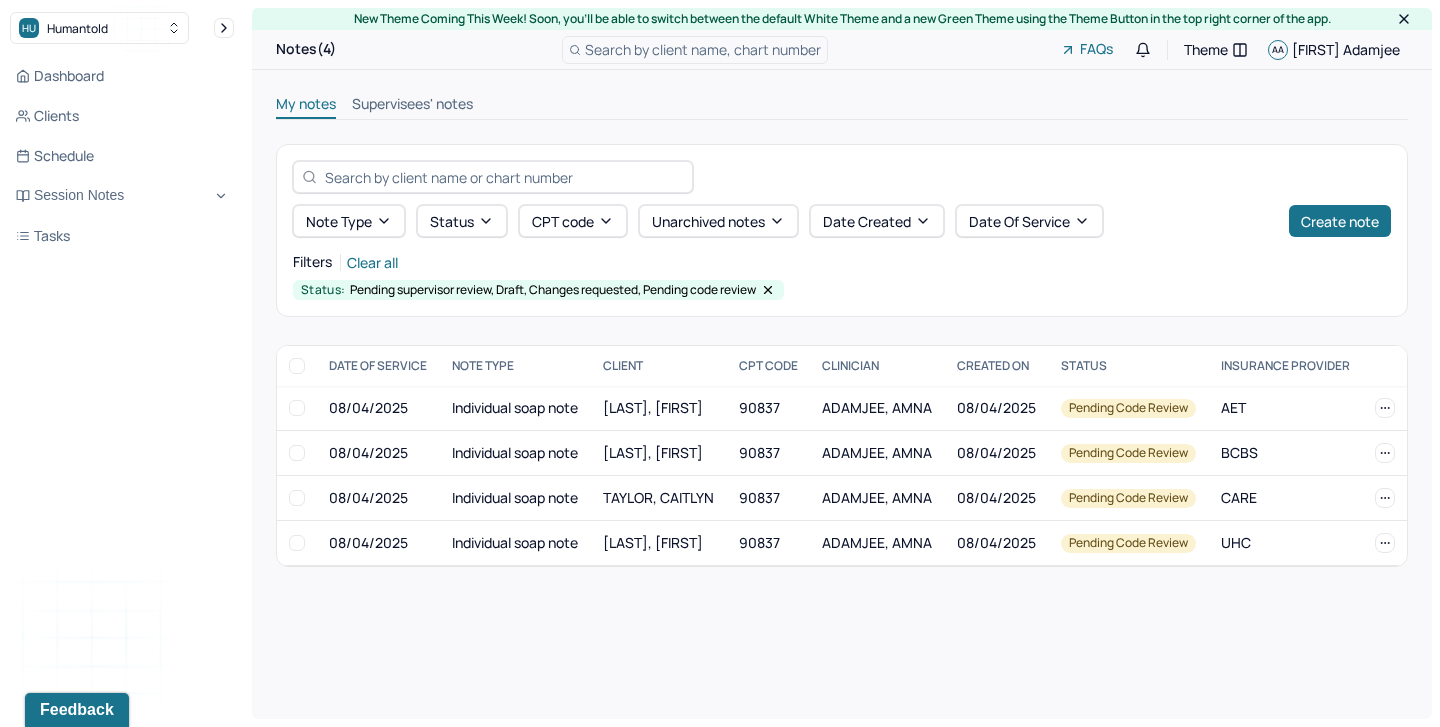 click on "Supervisees' notes" at bounding box center [412, 106] 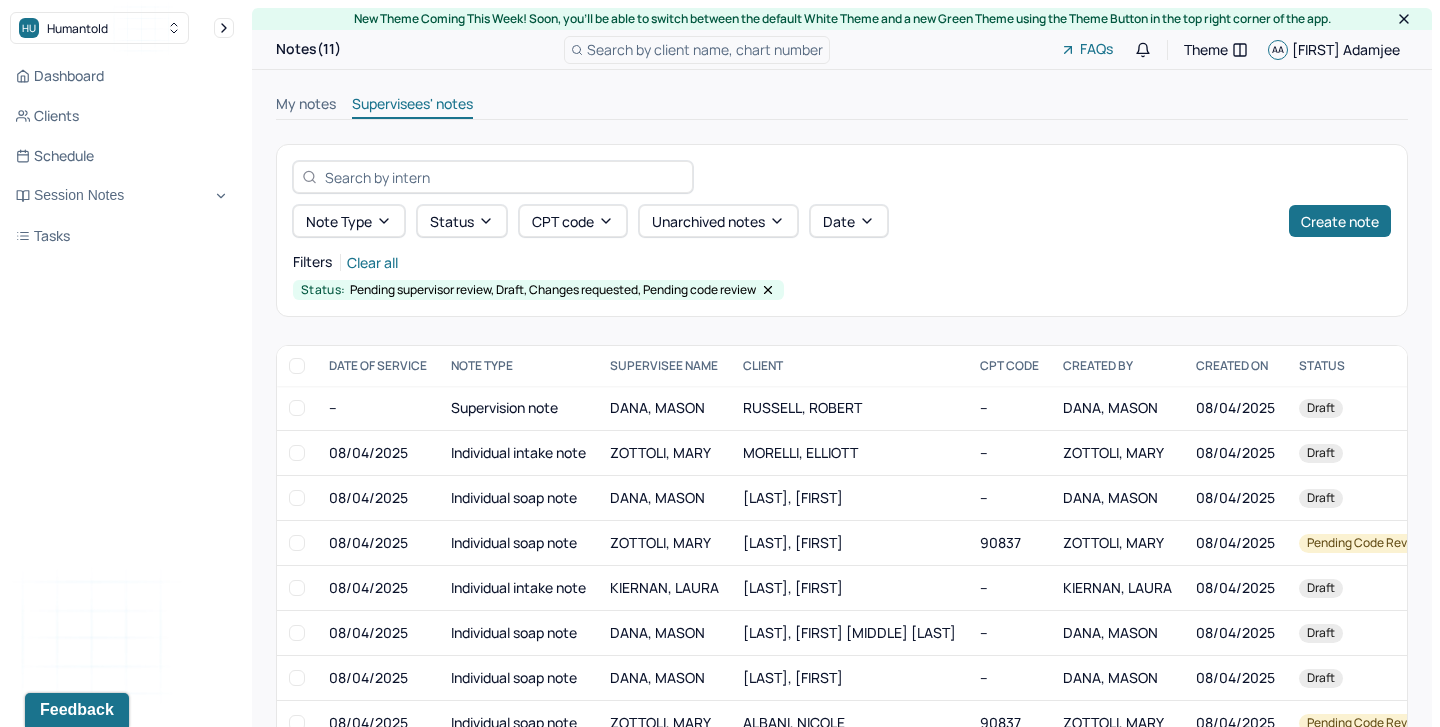click on "My notes" at bounding box center (306, 106) 